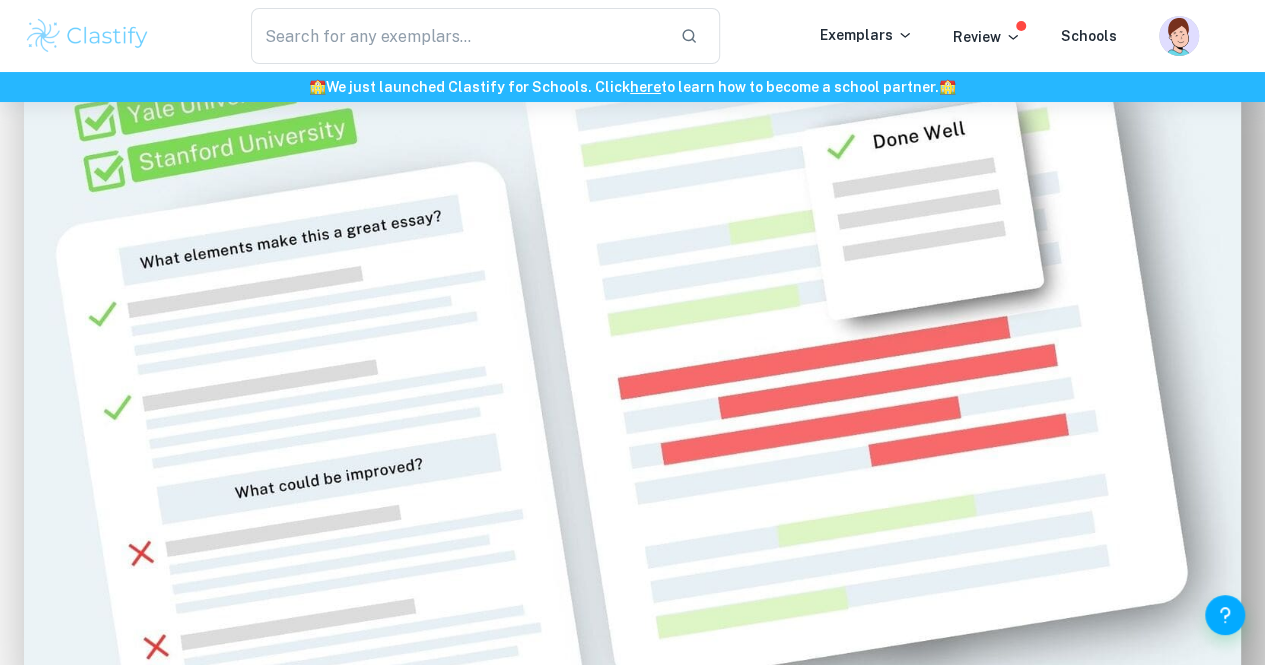 scroll, scrollTop: 1145, scrollLeft: 0, axis: vertical 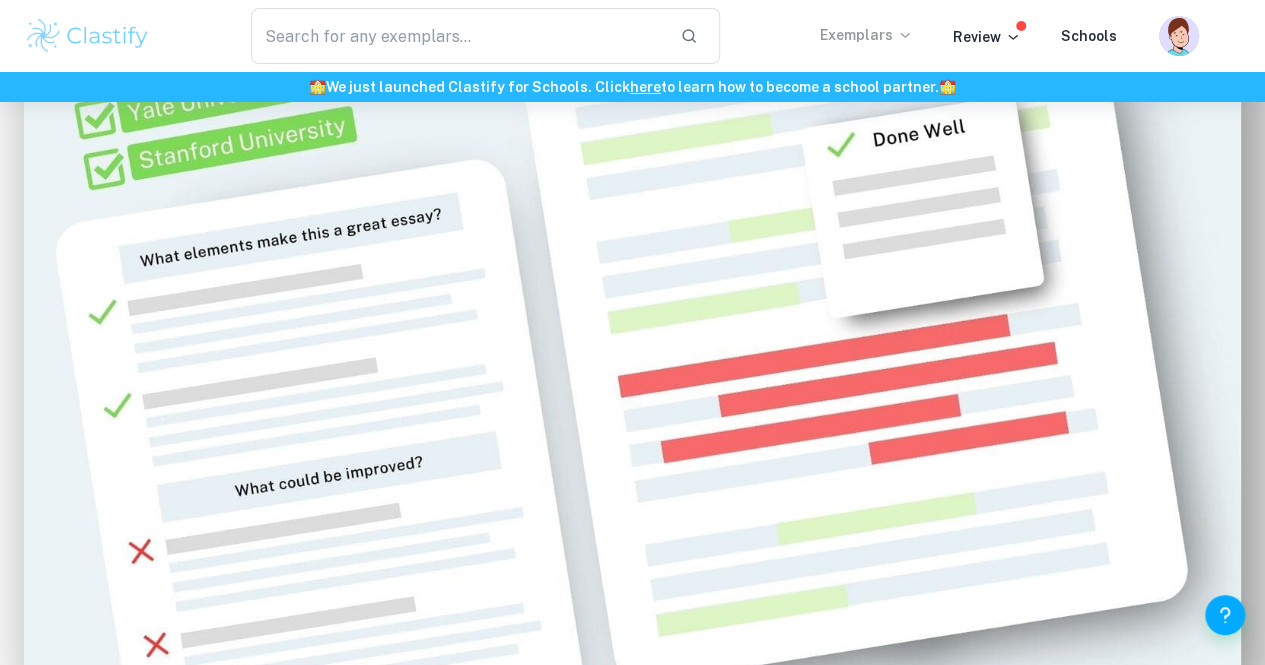 click on "Exemplars" at bounding box center [866, 35] 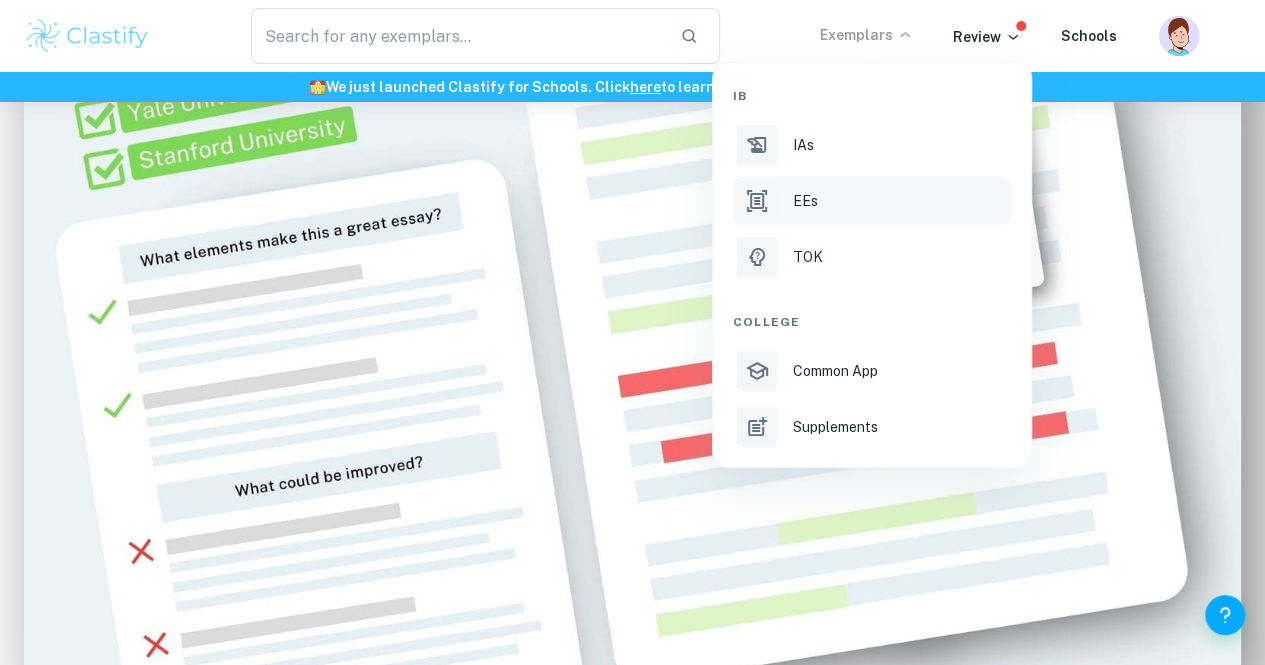click on "EEs" at bounding box center [900, 201] 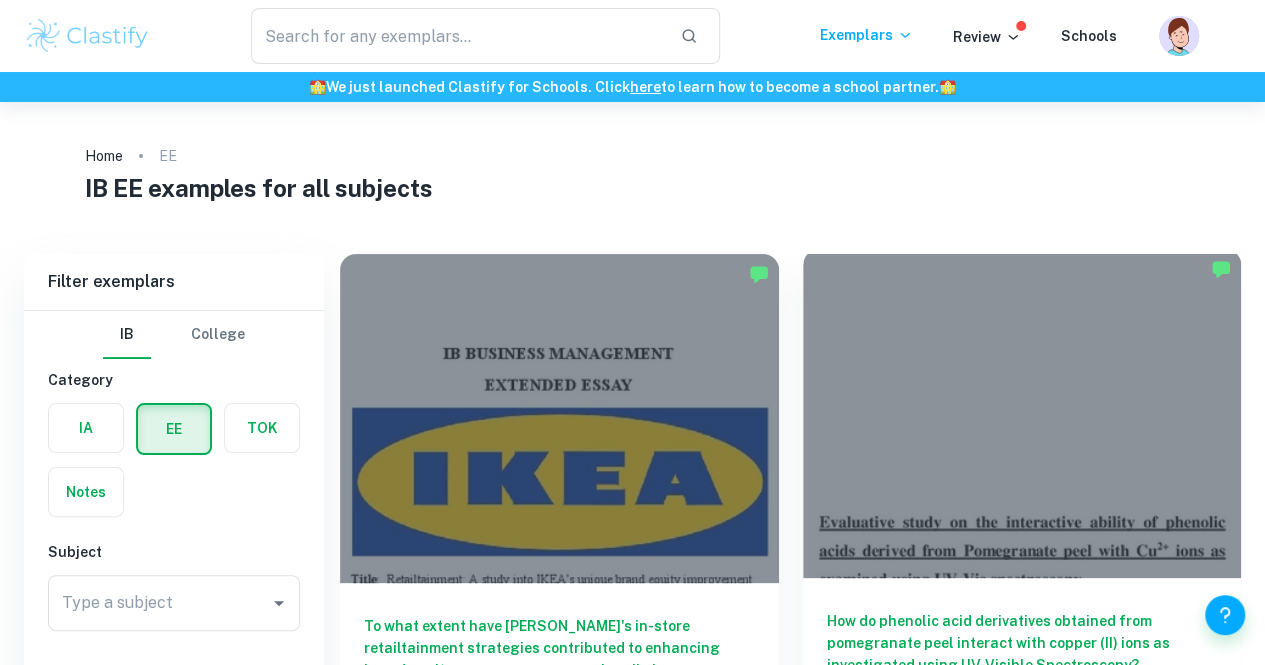 scroll, scrollTop: 159, scrollLeft: 0, axis: vertical 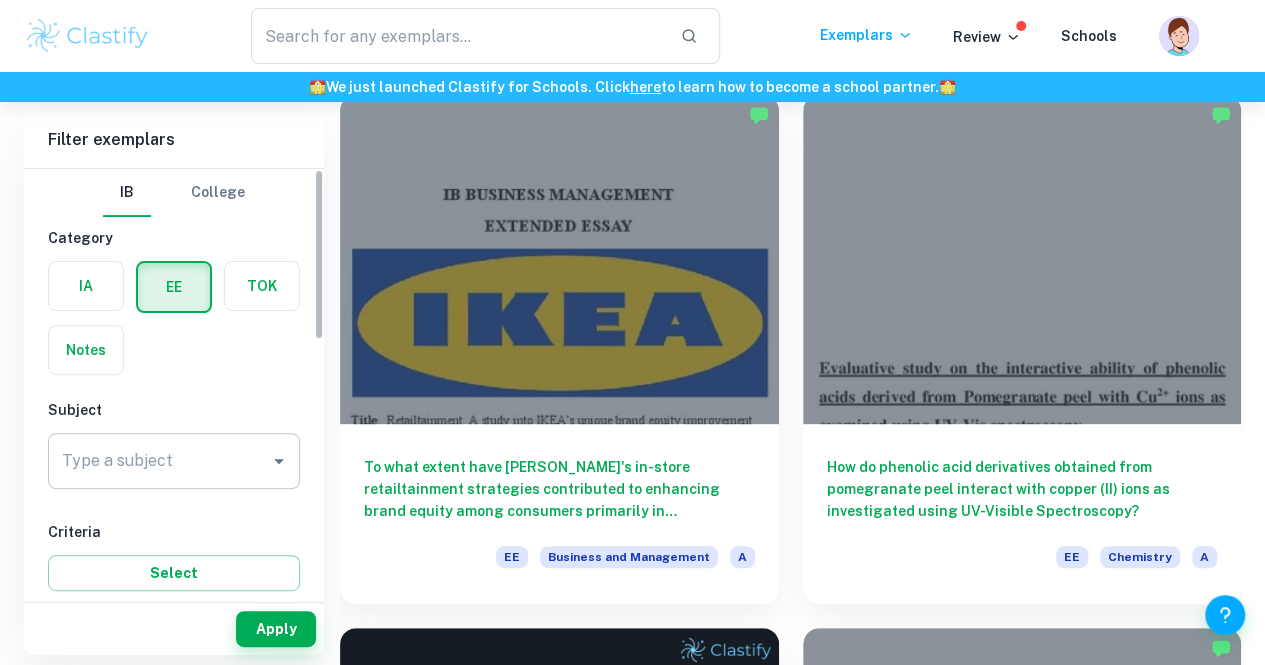 click on "Type a subject" at bounding box center (159, 461) 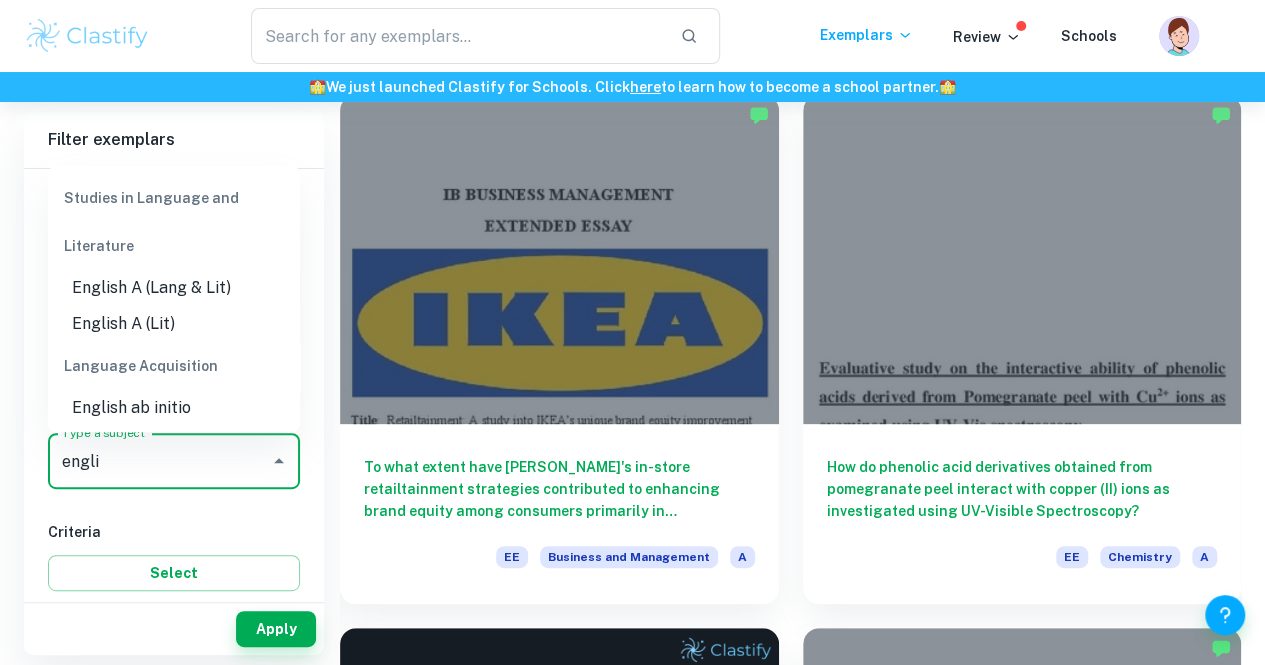 click on "English A (Lang & Lit)" at bounding box center (174, 288) 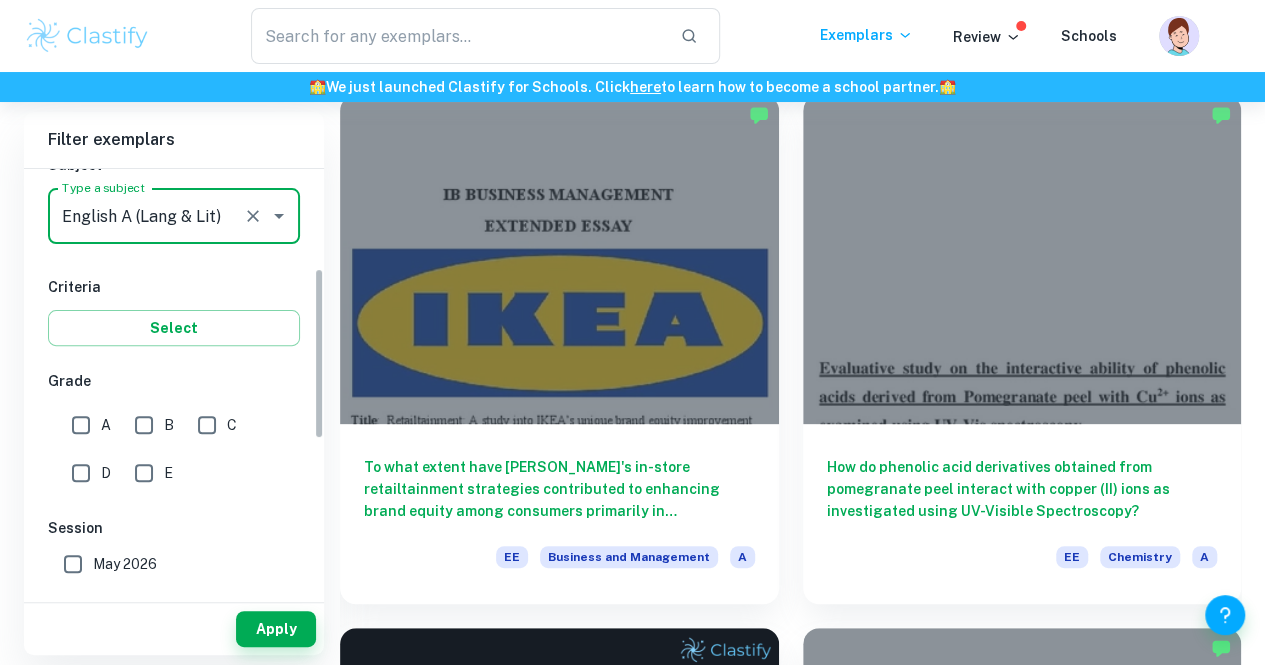 scroll, scrollTop: 246, scrollLeft: 0, axis: vertical 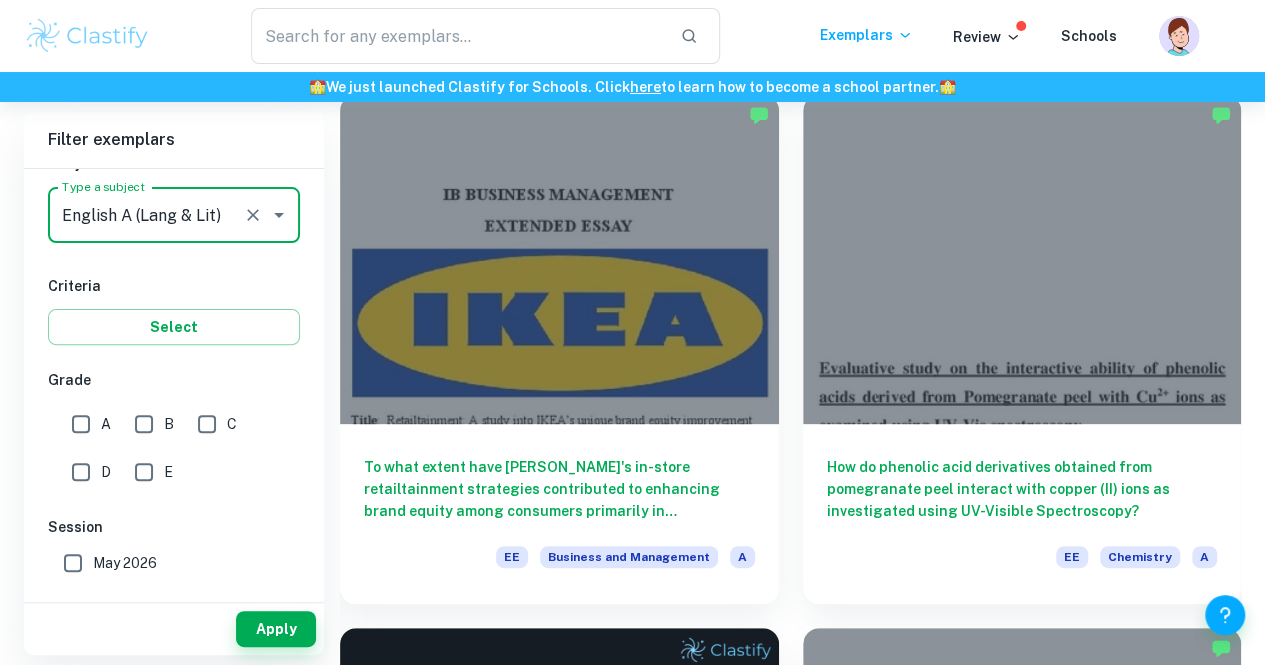type on "English A (Lang & Lit)" 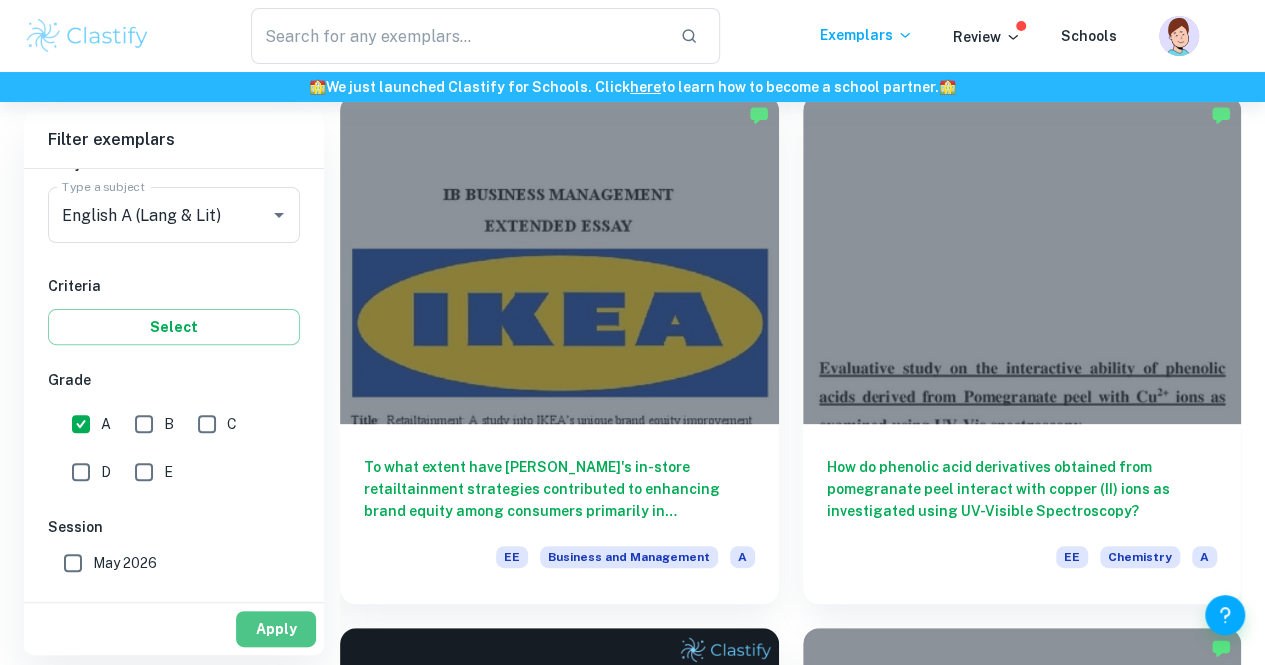 click on "Apply" at bounding box center (276, 629) 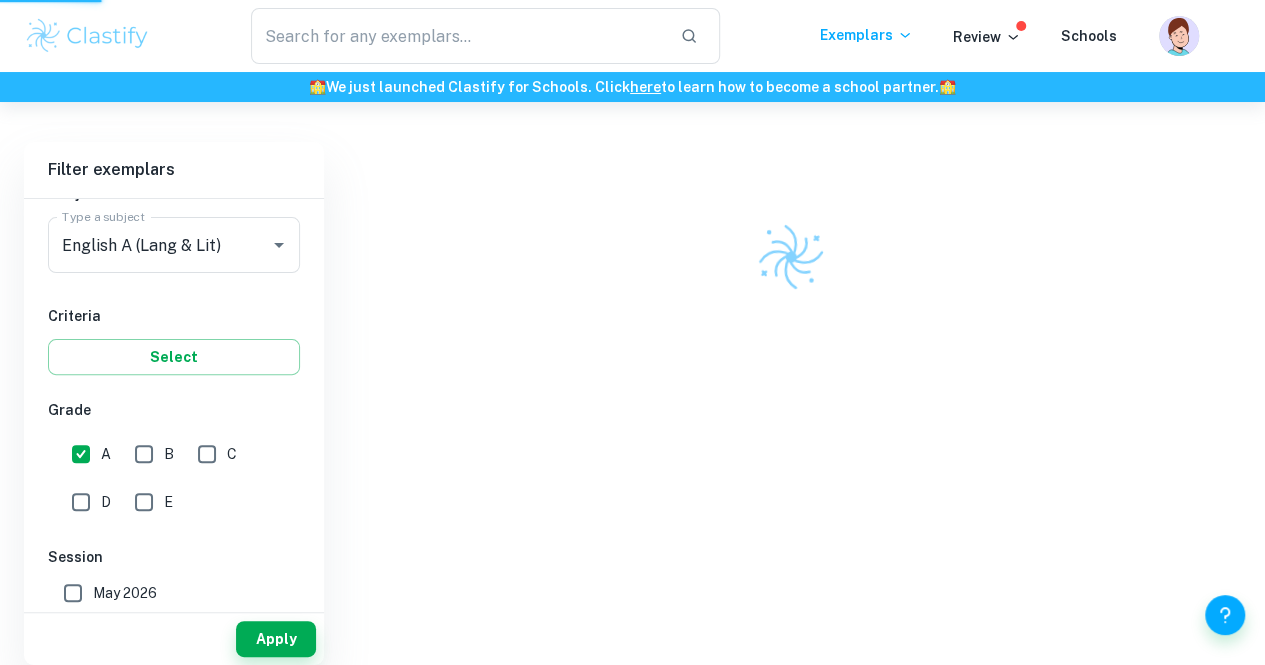 scroll, scrollTop: 102, scrollLeft: 0, axis: vertical 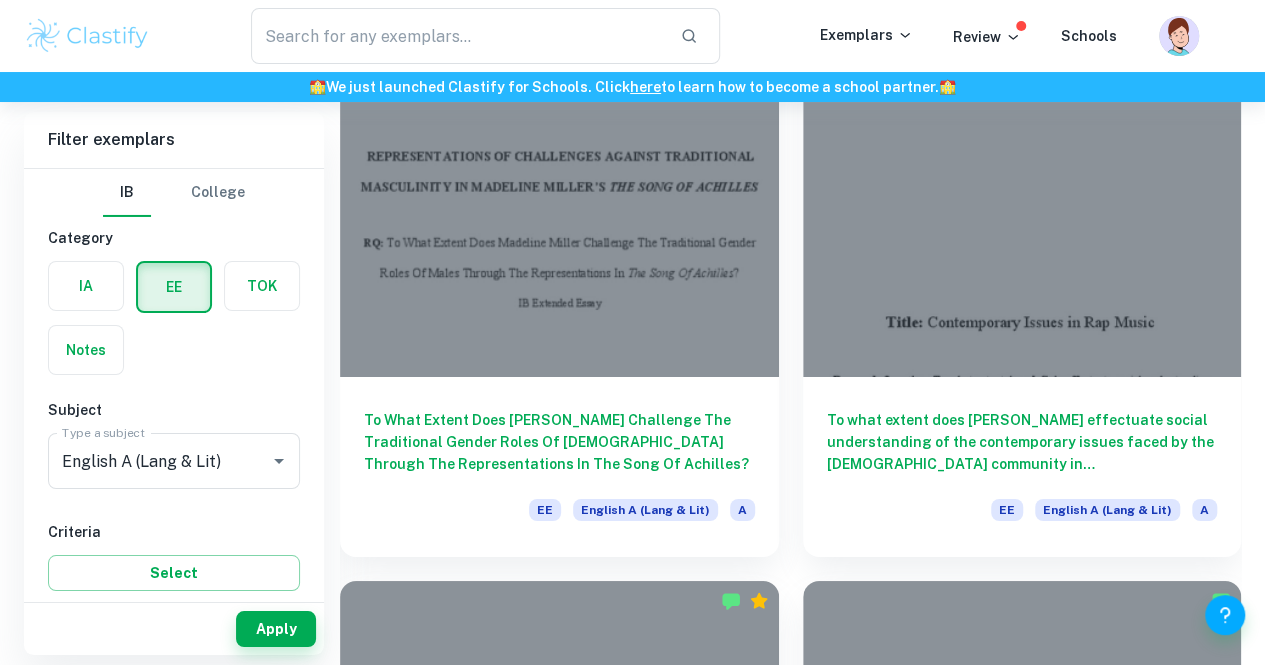 click on "How does Je [PERSON_NAME] explore the theme of decay in The Virgin Suicides? EE English A ([PERSON_NAME] & Lit) A" at bounding box center [559, 3659] 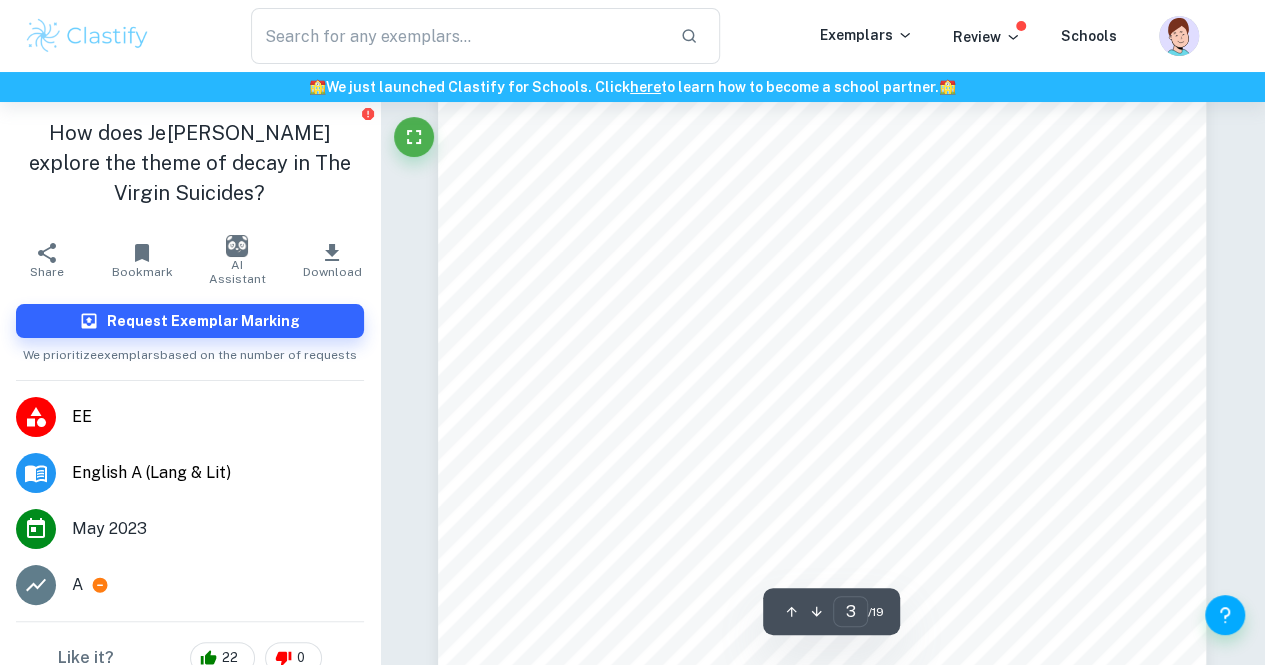 scroll, scrollTop: 2421, scrollLeft: 0, axis: vertical 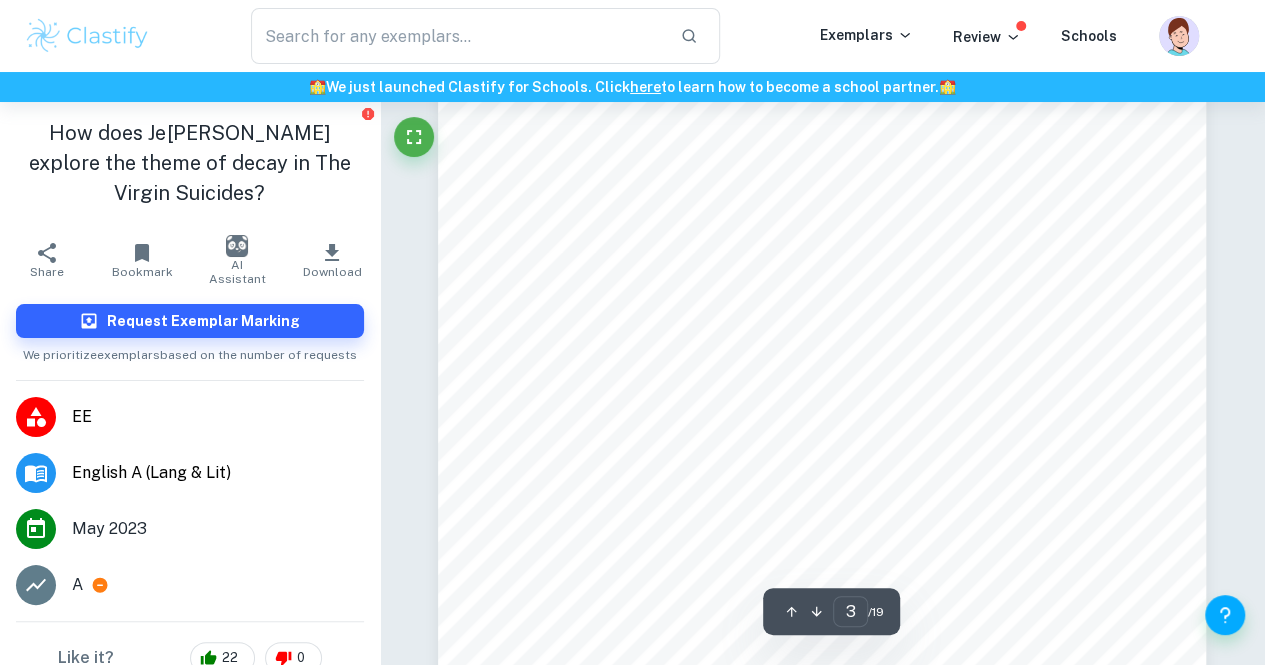 click on "How does [PERSON_NAME] [PERSON_NAME] explore the theme of decay in   The Virgin Suicides ? Introduction This essay seeks to investigate how [PERSON_NAME] [PERSON_NAME] explores decay, a central theme in   The Virgin Suicides , through an analysis of the various literary techniques the author employs. [PERSON_NAME] explores decay through  sh y season, the elm trees, the Lisbon family and their home, the city and its automotive industry, and the narrators and their memories. The ways in which decay is woven into the story will be examined primarily through a close reading of the novel, followed by an exploration of the context surrounding its setting—suburban [GEOGRAPHIC_DATA] in the 1970s—which plays a signi cant role in shaping the novel. The discussions surrounding   The Virgin Suicides   often revolve around its narrative voice amongst other topics 1 , leaving the theme of decay overlooked. As there seems yet to be a thorough investigation regarding it, venturing into The Virgin Suicides   1970s   in   [GEOGRAPHIC_DATA],   [US_STATE] 2 ," at bounding box center [822, 556] 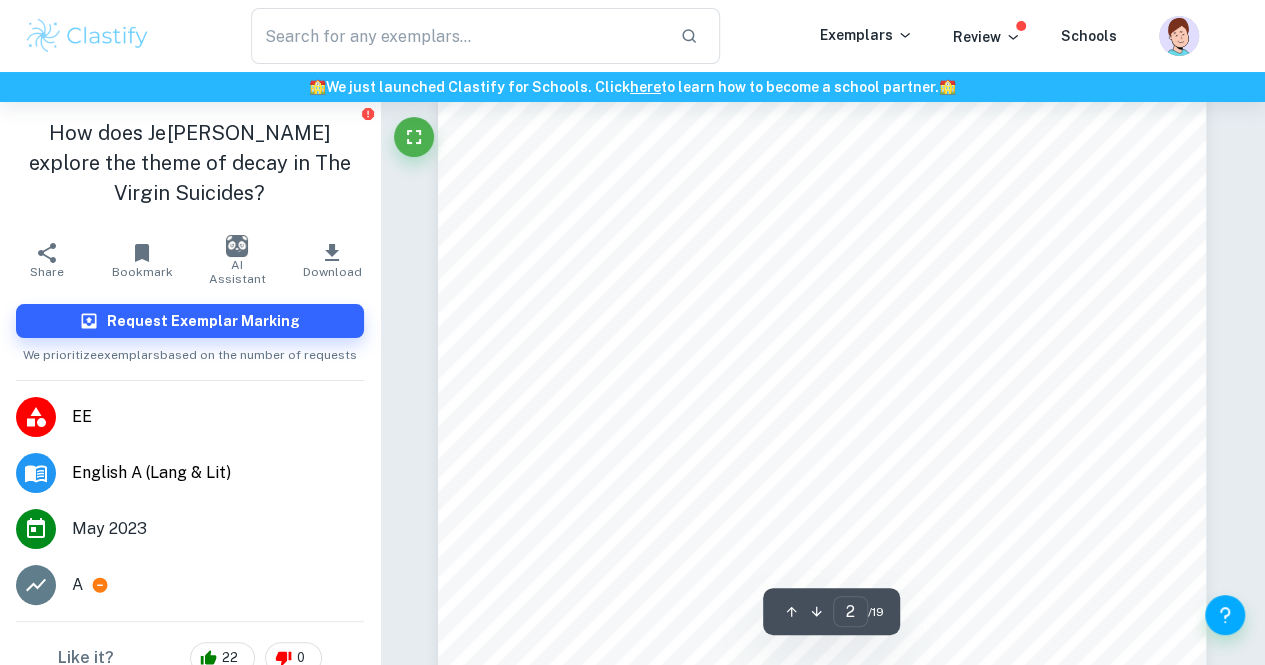 scroll, scrollTop: 749, scrollLeft: 0, axis: vertical 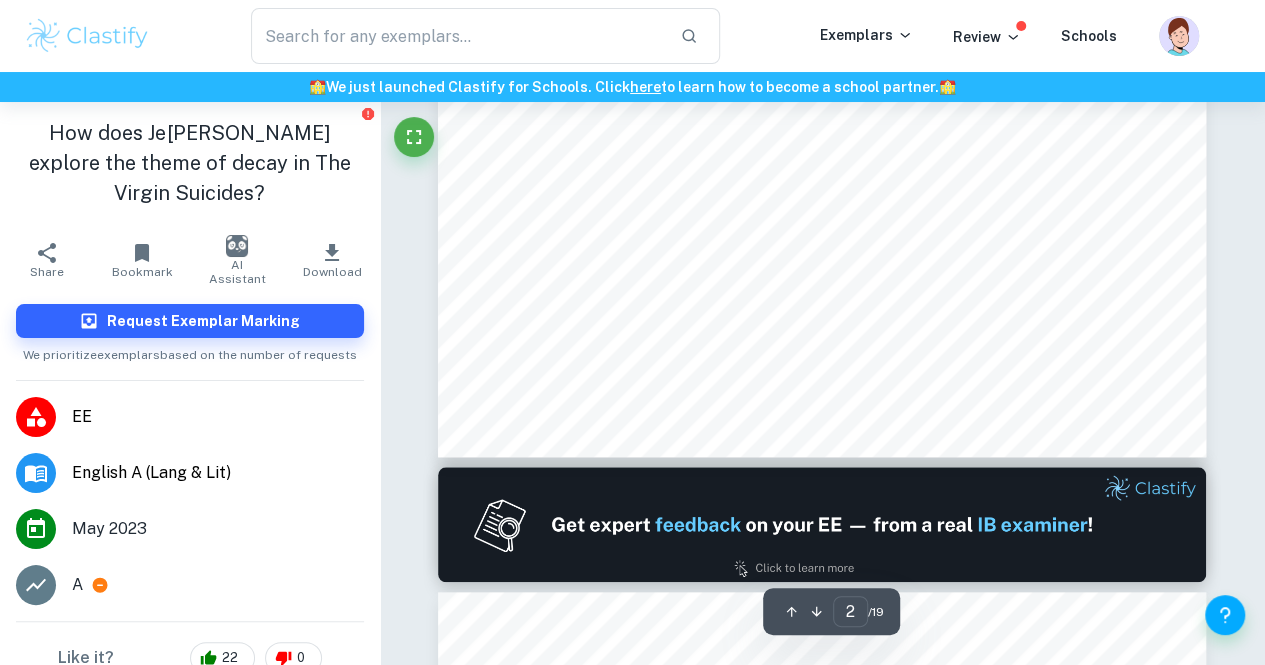 type on "1" 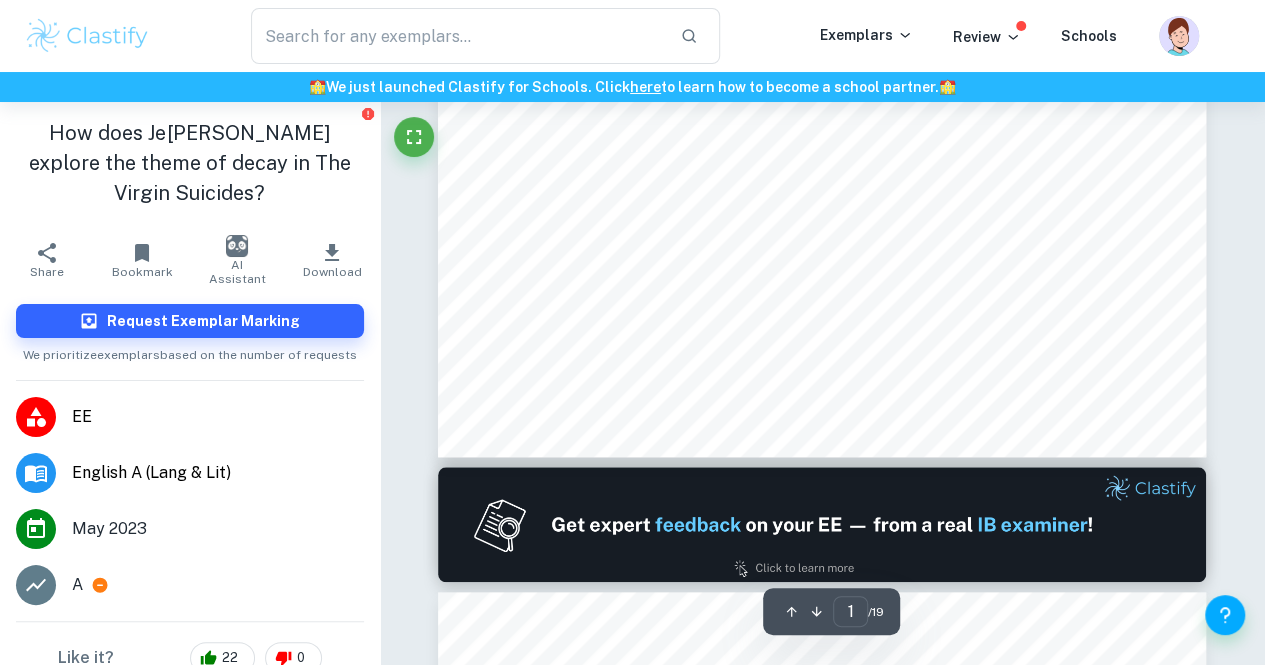 scroll, scrollTop: 0, scrollLeft: 0, axis: both 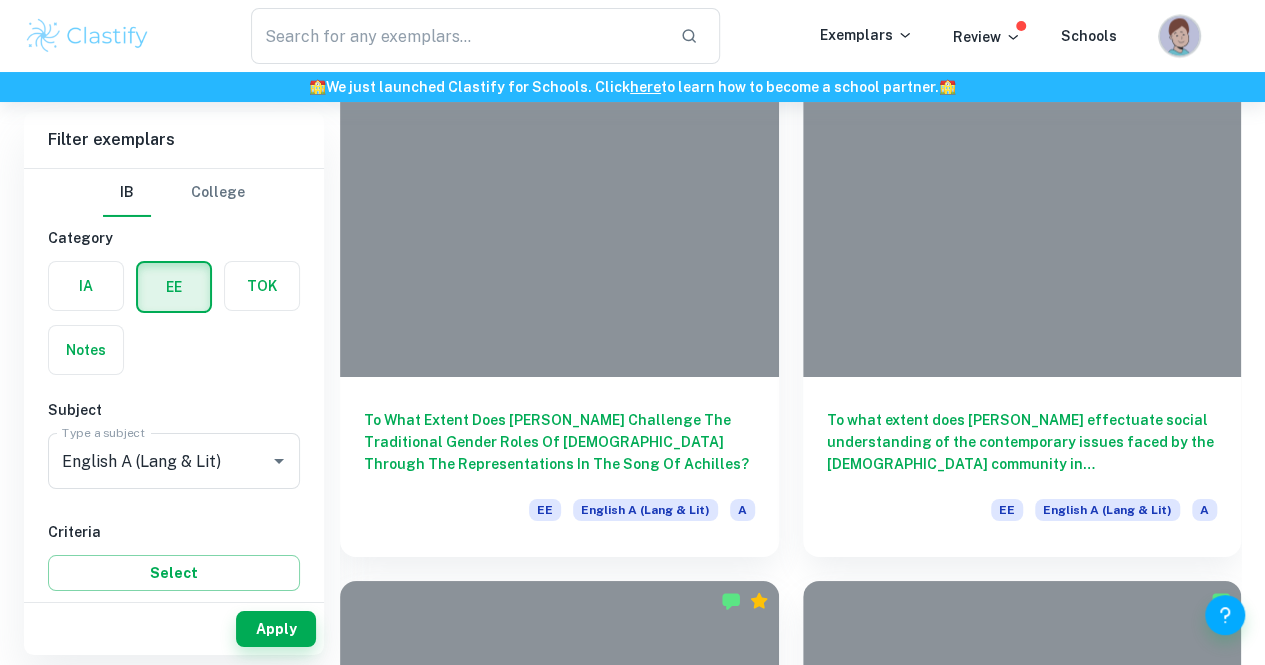 click 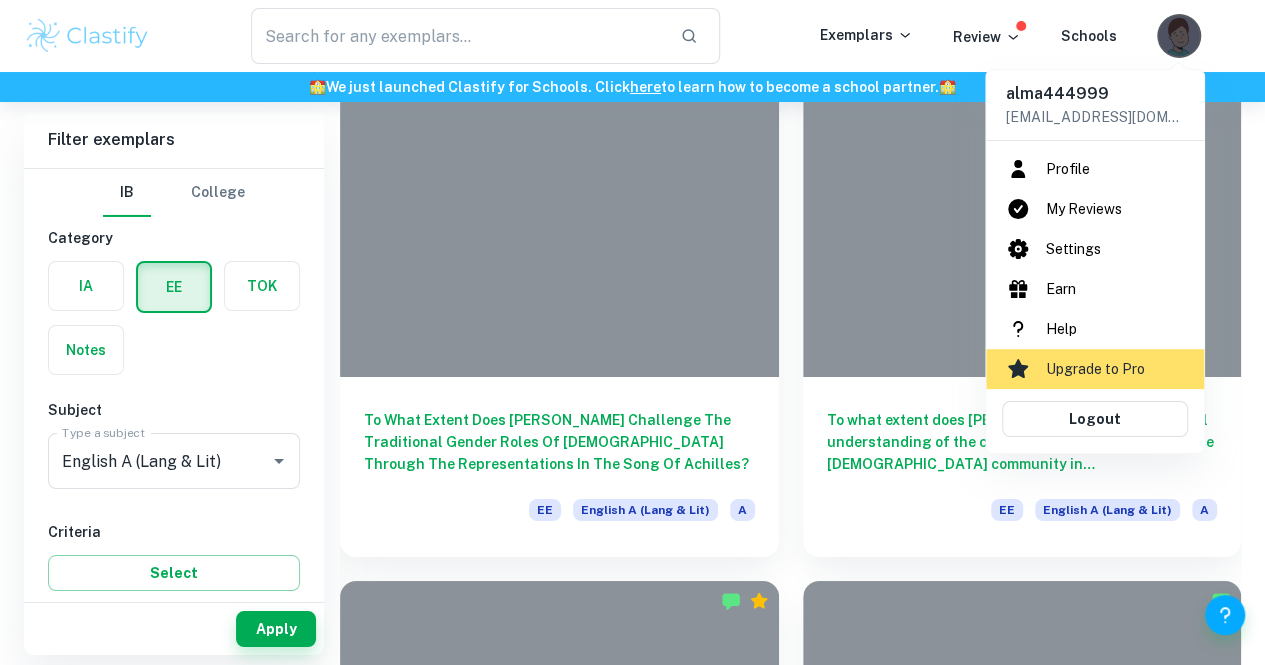 click at bounding box center (632, 332) 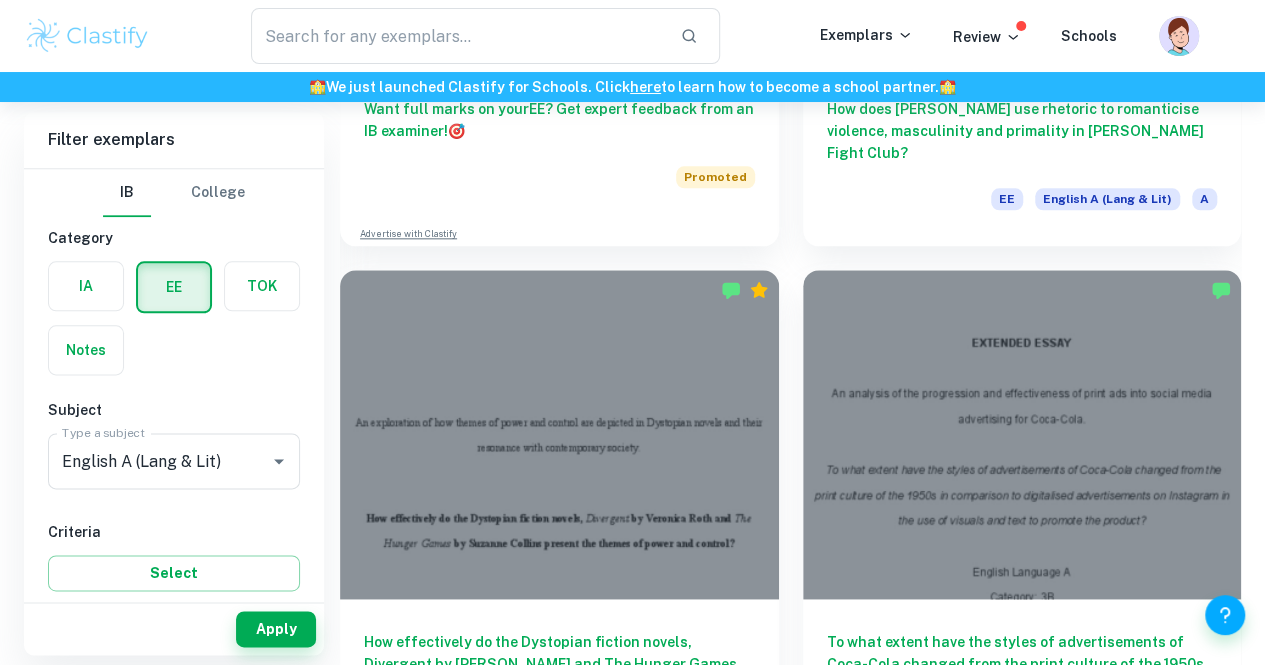 scroll, scrollTop: 1052, scrollLeft: 0, axis: vertical 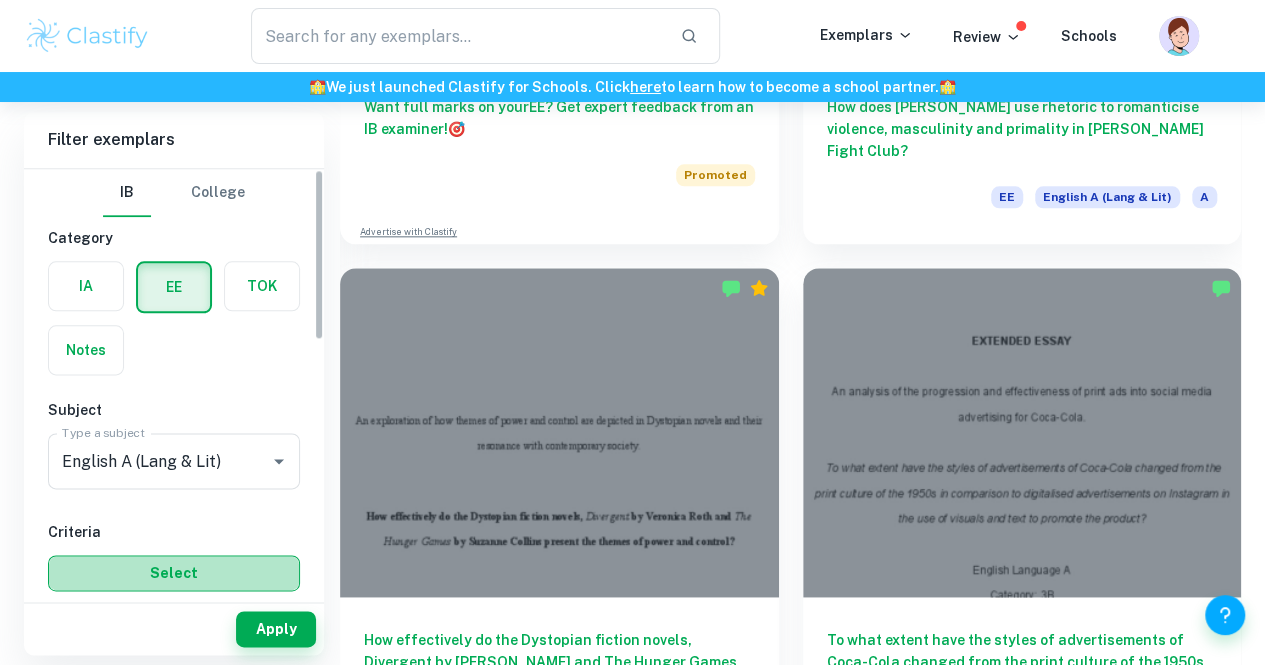 click on "Select" at bounding box center [174, 573] 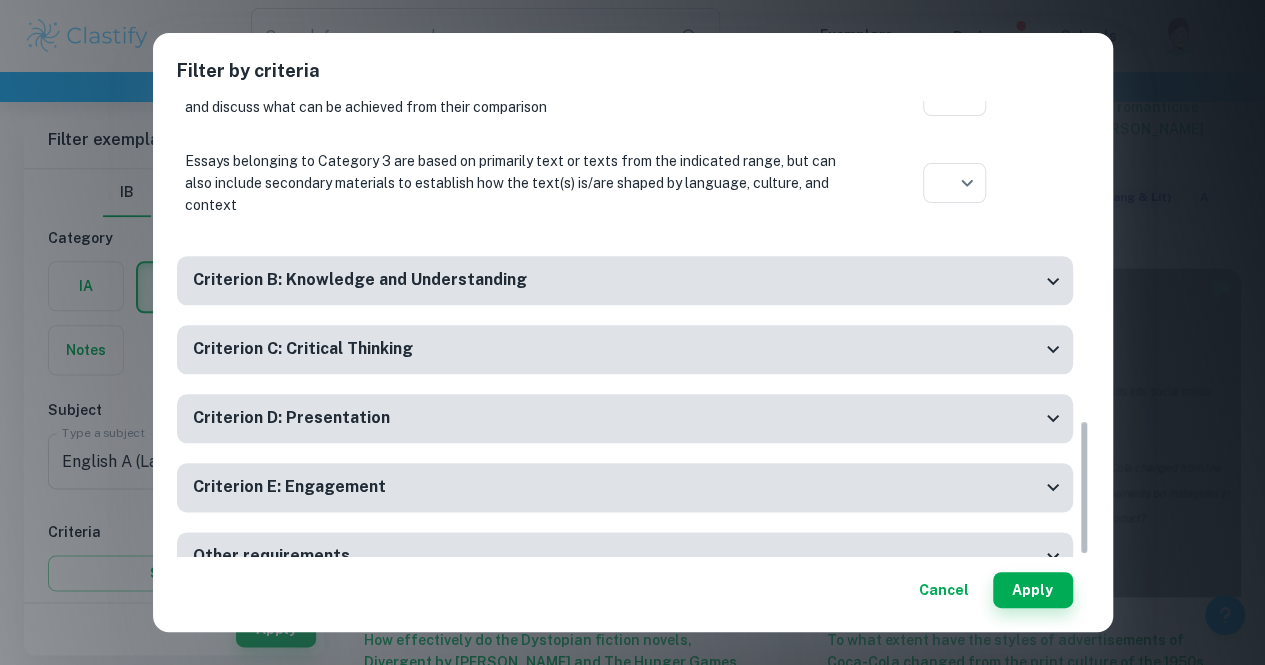 scroll, scrollTop: 1068, scrollLeft: 0, axis: vertical 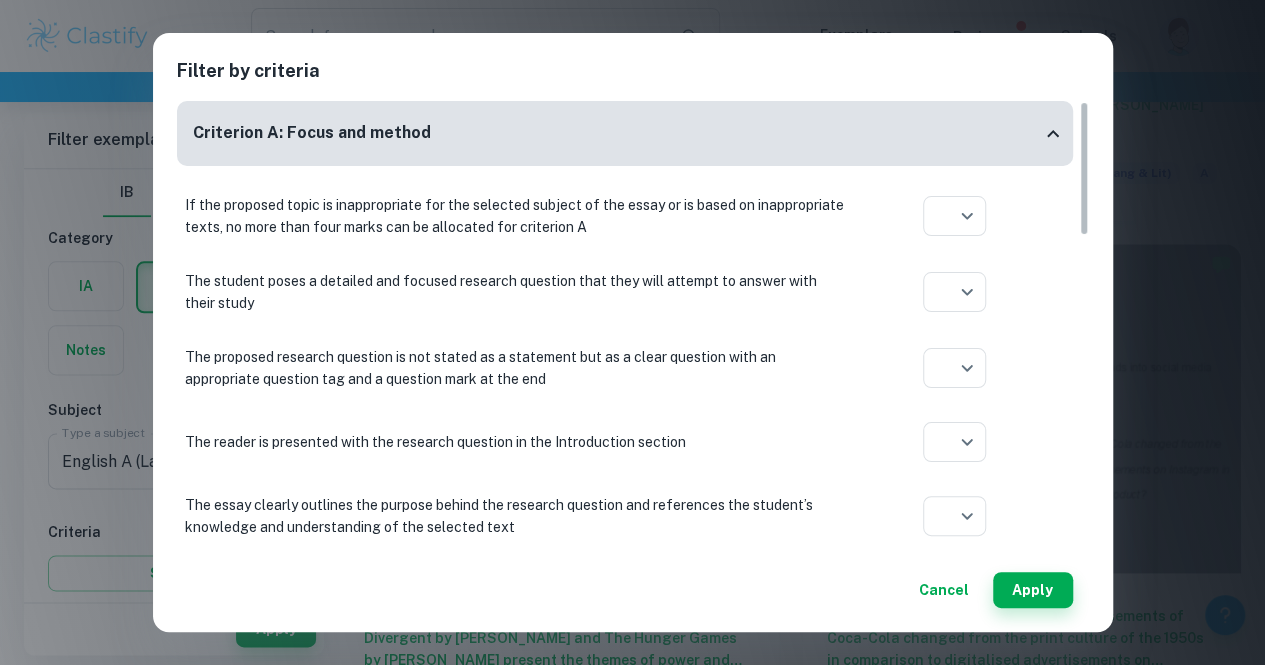 click on "Criterion A: Focus and method" at bounding box center (617, 133) 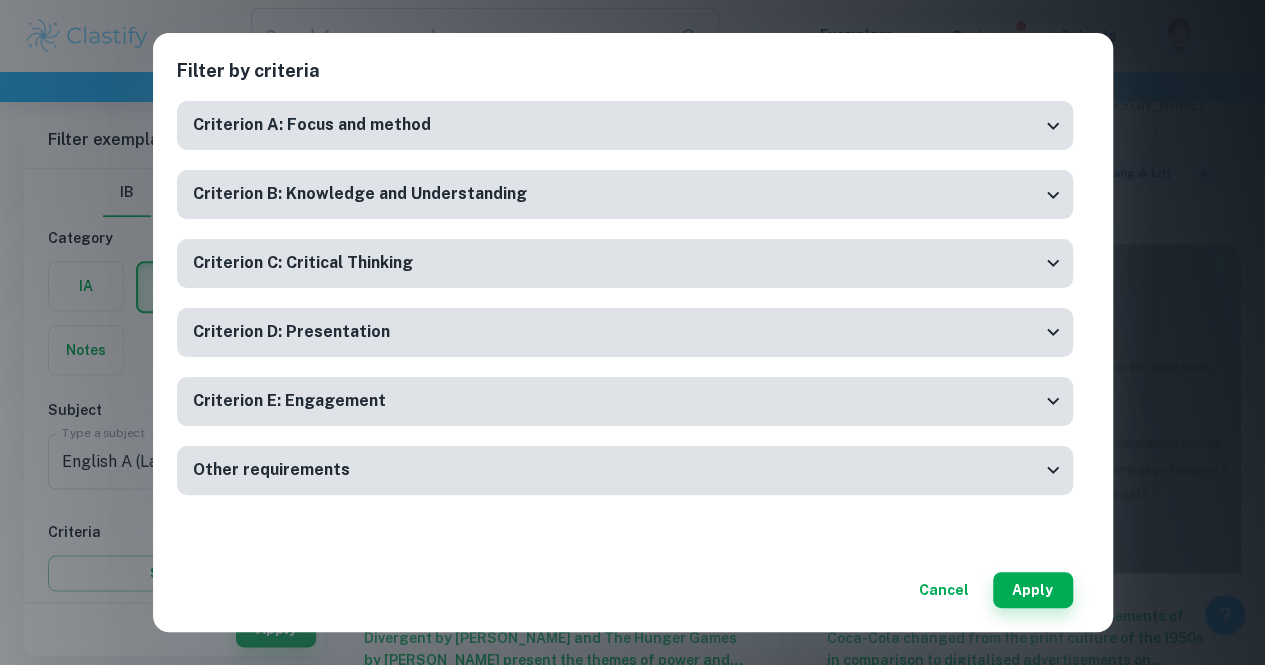 click on "Other requirements" at bounding box center [617, 470] 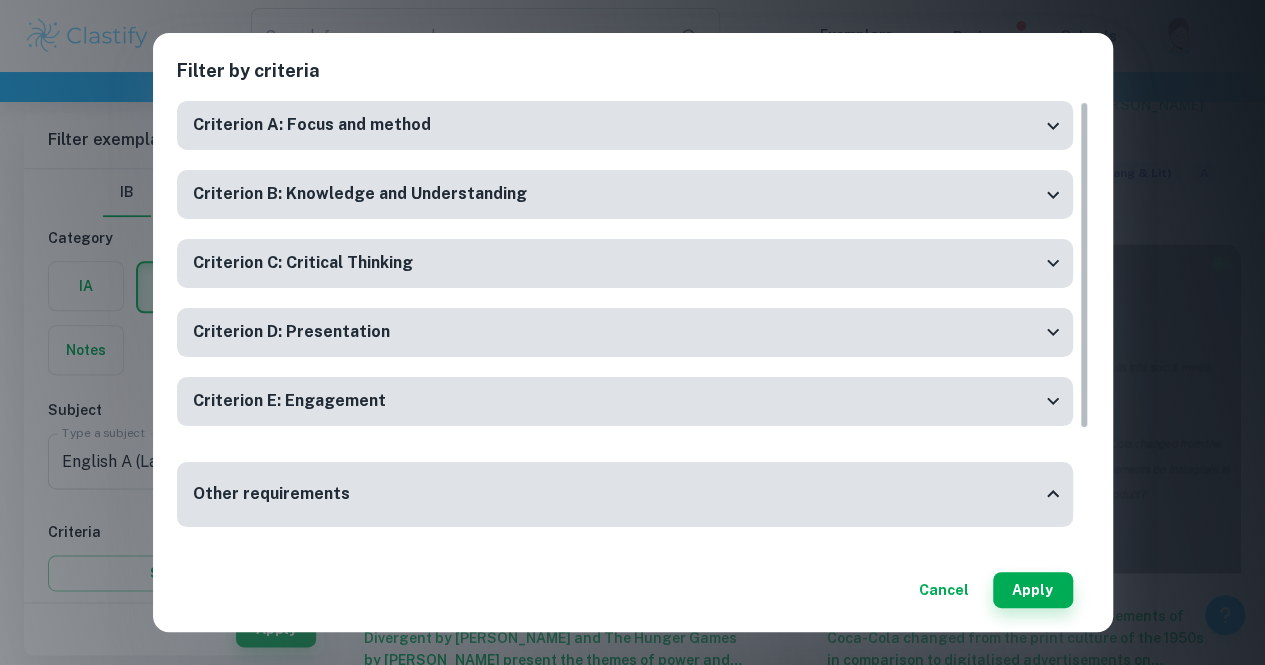 scroll, scrollTop: 176, scrollLeft: 0, axis: vertical 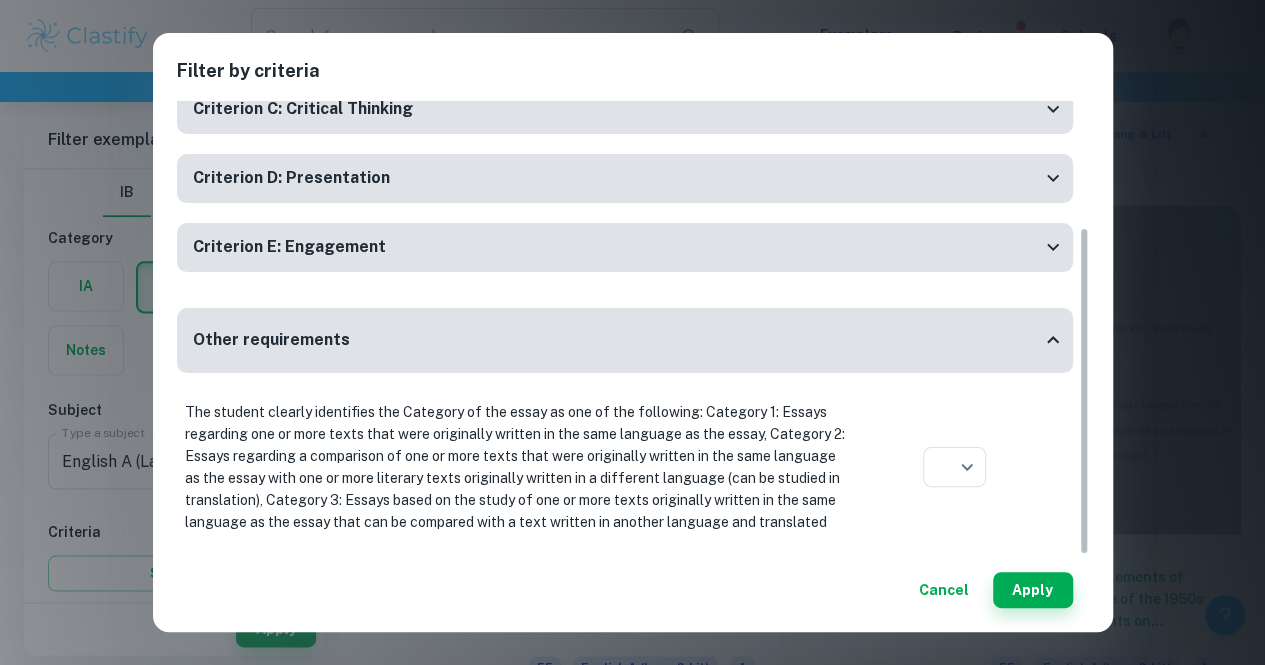 click on "Other requirements" at bounding box center (625, 340) 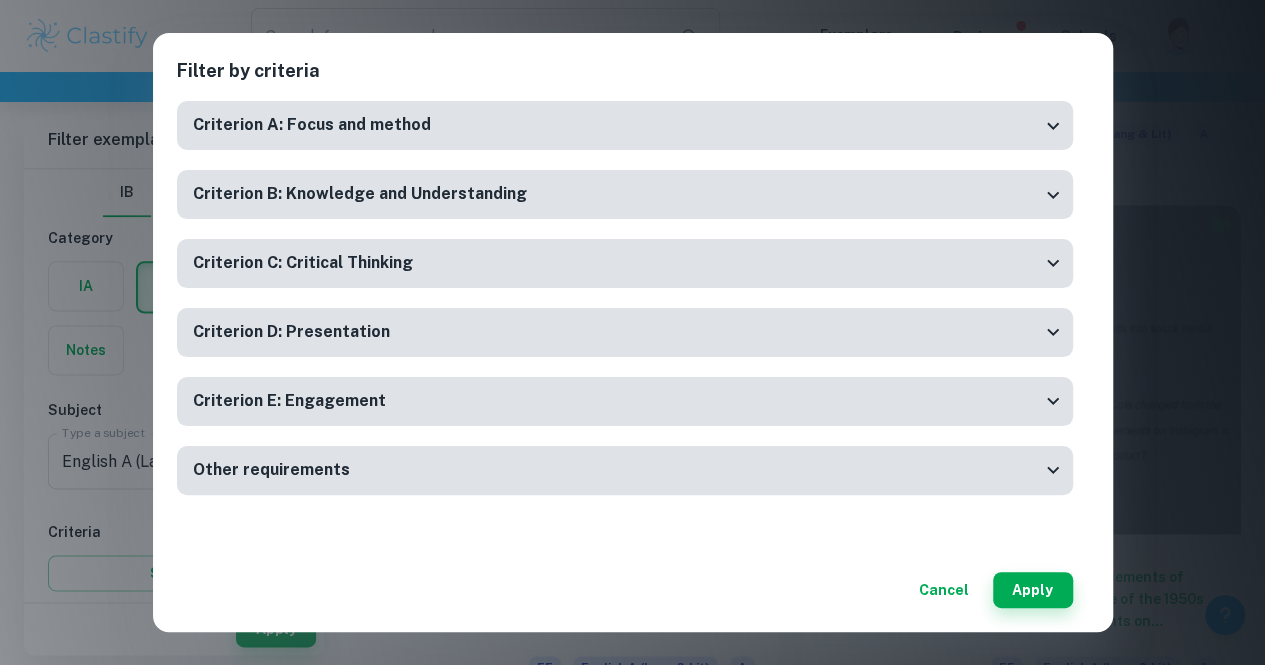 click on "Filter by criteria Criterion A: Focus and method If the proposed topic is inappropriate for the selected subject of the essay or is based on inappropriate texts, no more than four marks can be allocated for criterion A ​ Aplication year The student poses a detailed and focused research question that they will attempt to answer with their study ​ Aplication year The proposed research question is not stated as a statement but as a clear question with an appropriate question tag and a question mark at the end ​ Aplication year The reader is presented with the research question in the Introduction section ​ Aplication year The essay clearly outlines the purpose behind the research question and references the student’s knowledge and understanding of the selected text ​ Aplication year The introduction section of the essay clearly states the reasoning behind the choice of the research question ​ Aplication year ​ Aplication year ​ Aplication year ​ Aplication year ​ Aplication year ​ ​ ​" at bounding box center (632, 332) 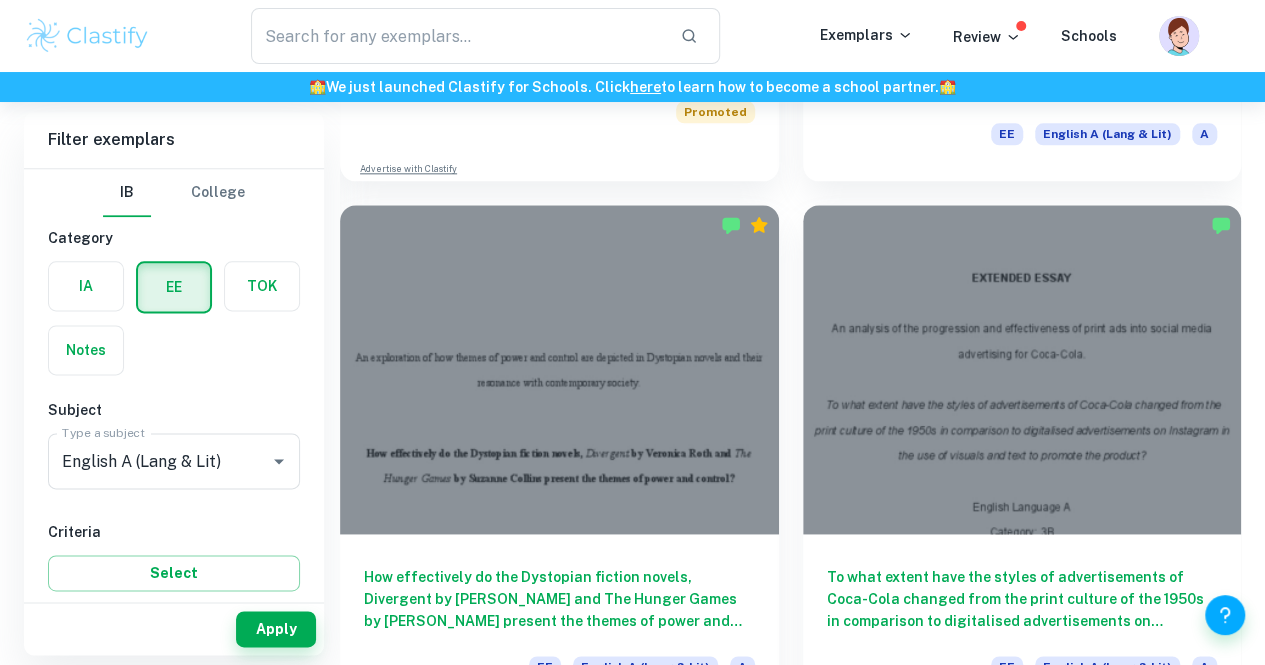 scroll, scrollTop: 1216, scrollLeft: 0, axis: vertical 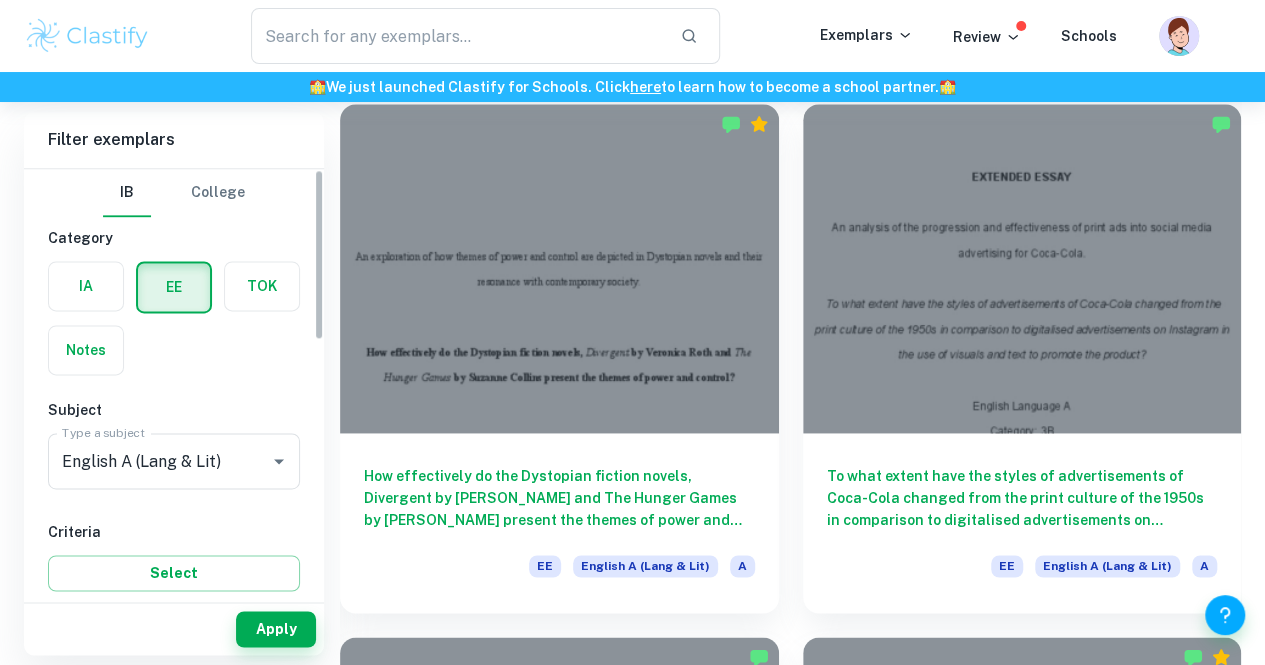 click on "Subject Type a subject English A ([PERSON_NAME] & Lit) Type a subject" at bounding box center [174, 448] 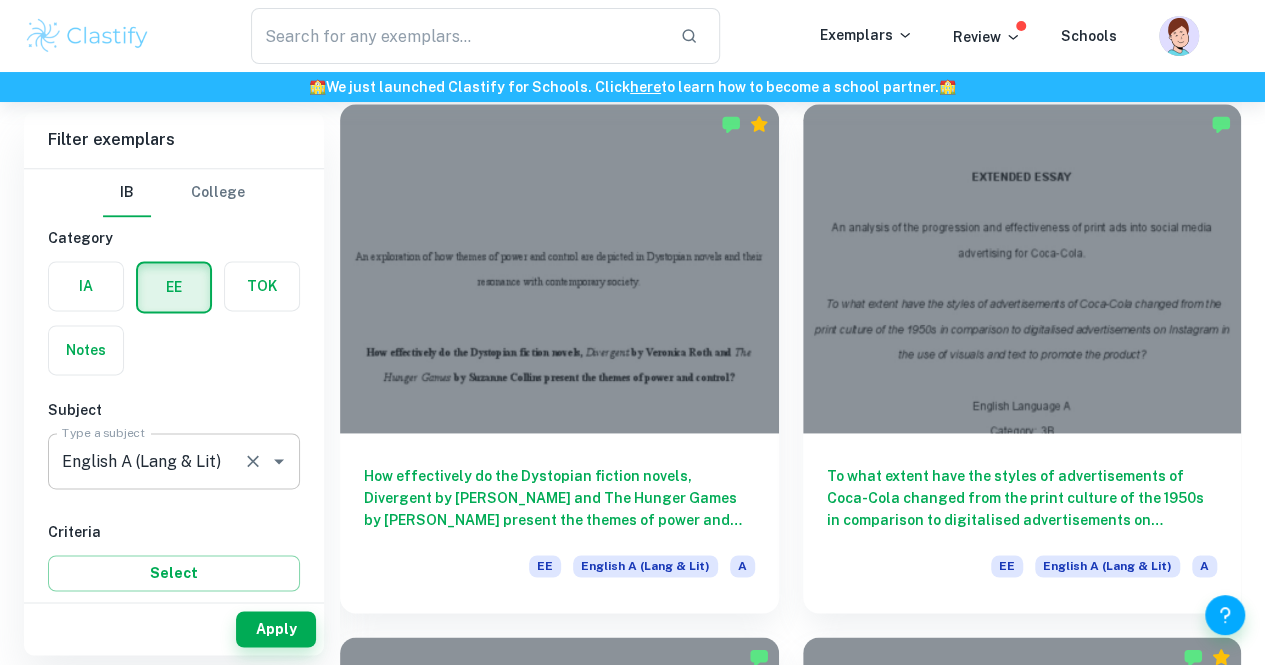 click on "English A (Lang & Lit)" at bounding box center (146, 461) 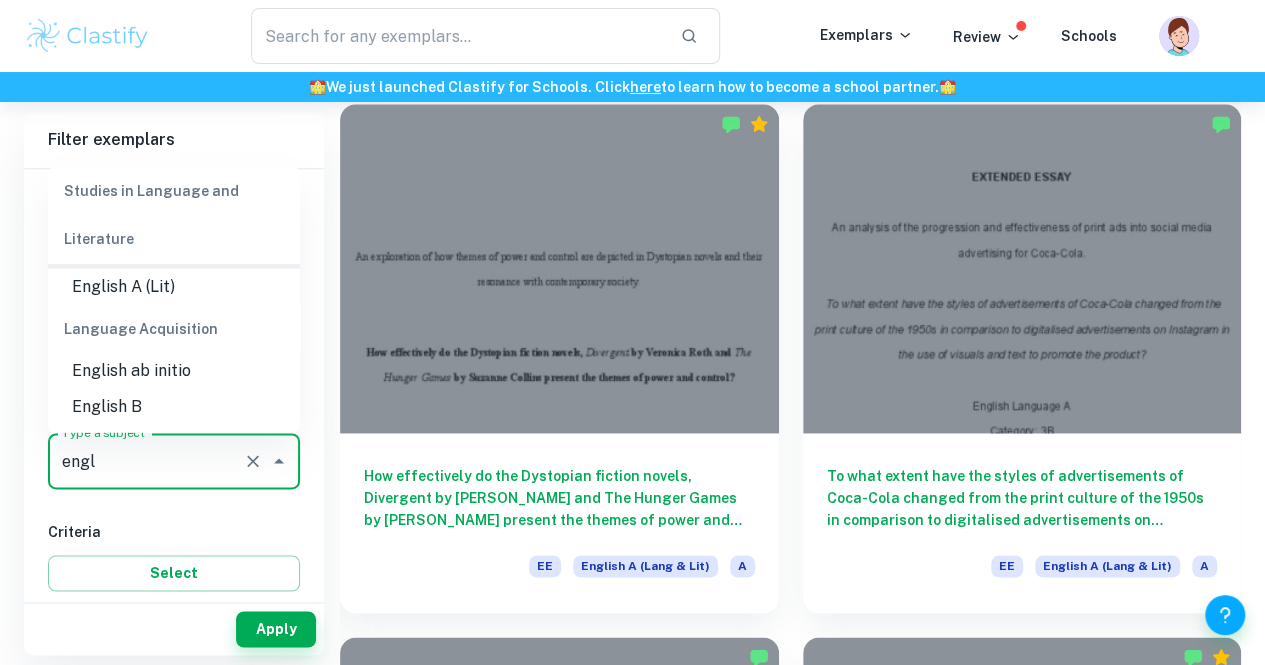 scroll, scrollTop: 38, scrollLeft: 0, axis: vertical 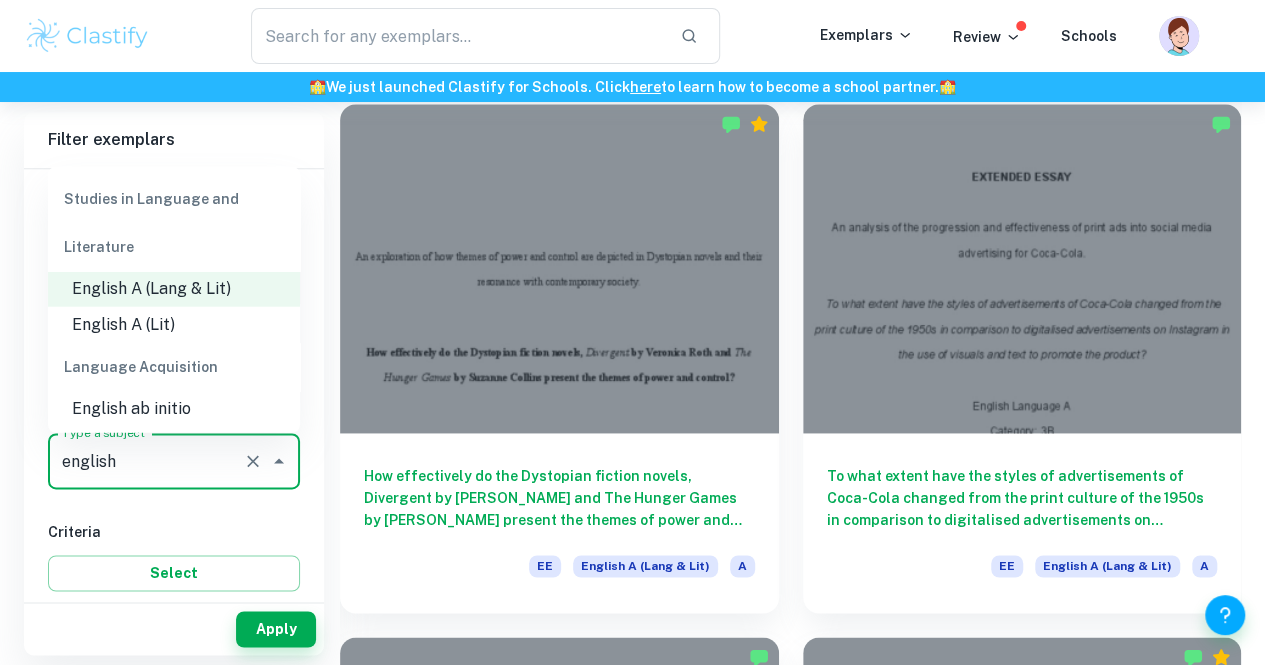 click on "English A (Lit)" at bounding box center [174, 324] 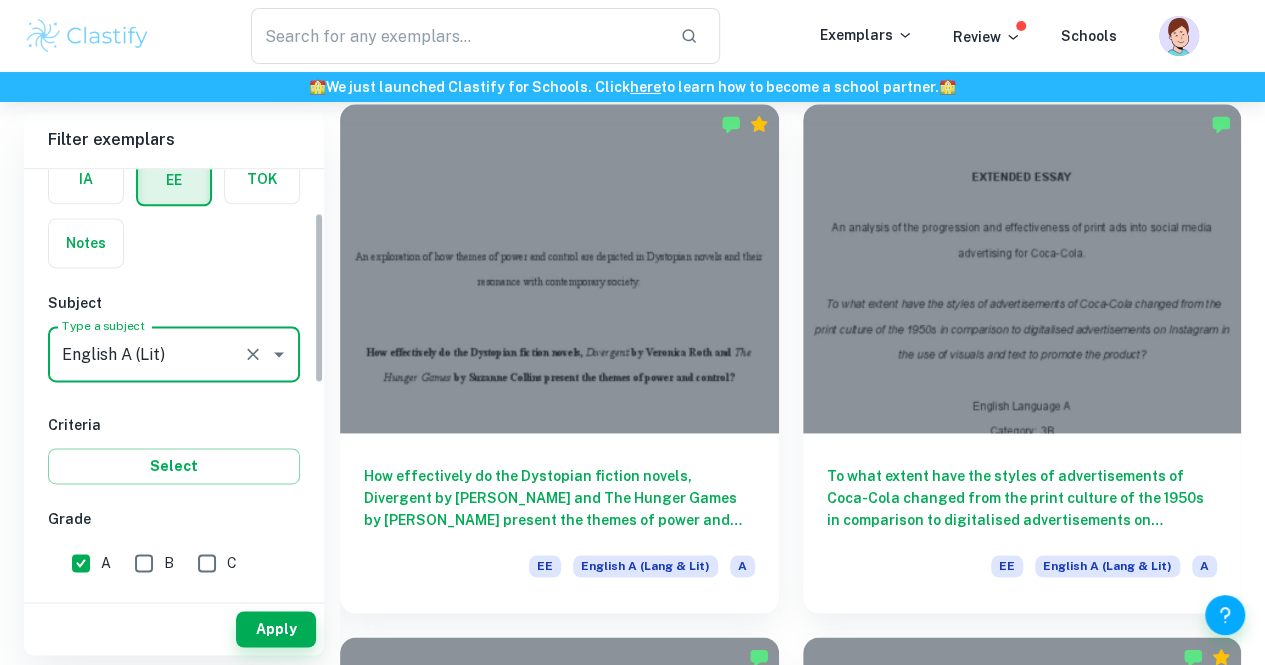 scroll, scrollTop: 108, scrollLeft: 0, axis: vertical 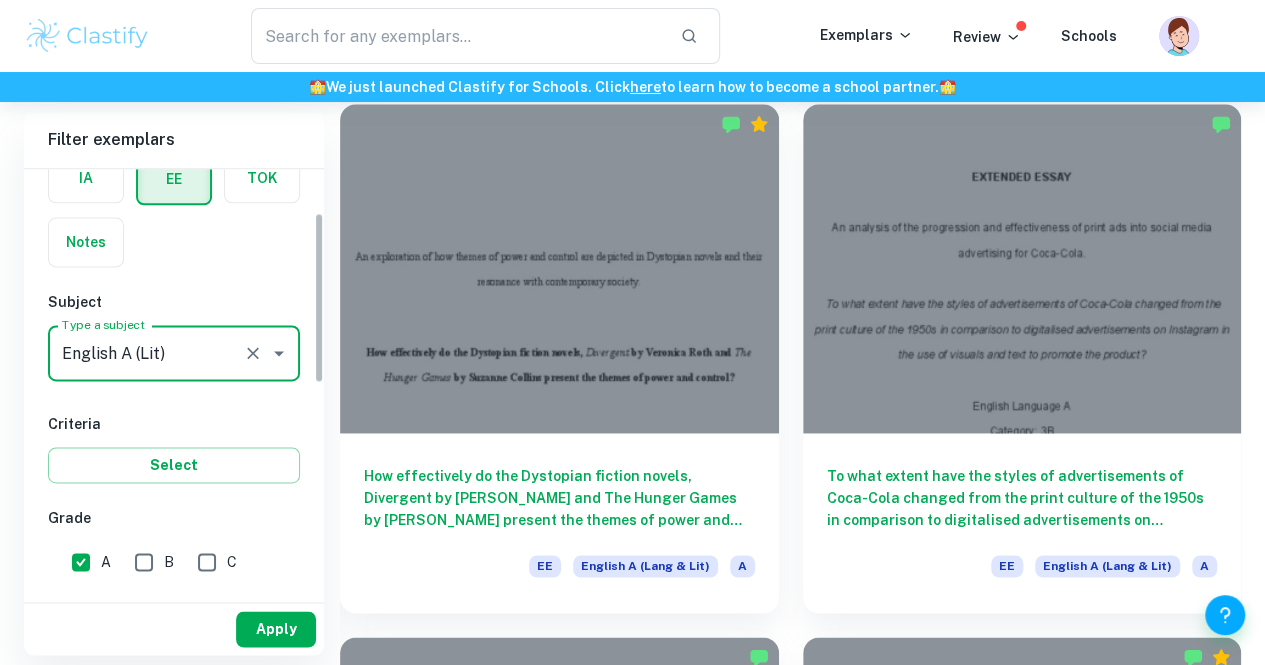 type on "English A (Lit)" 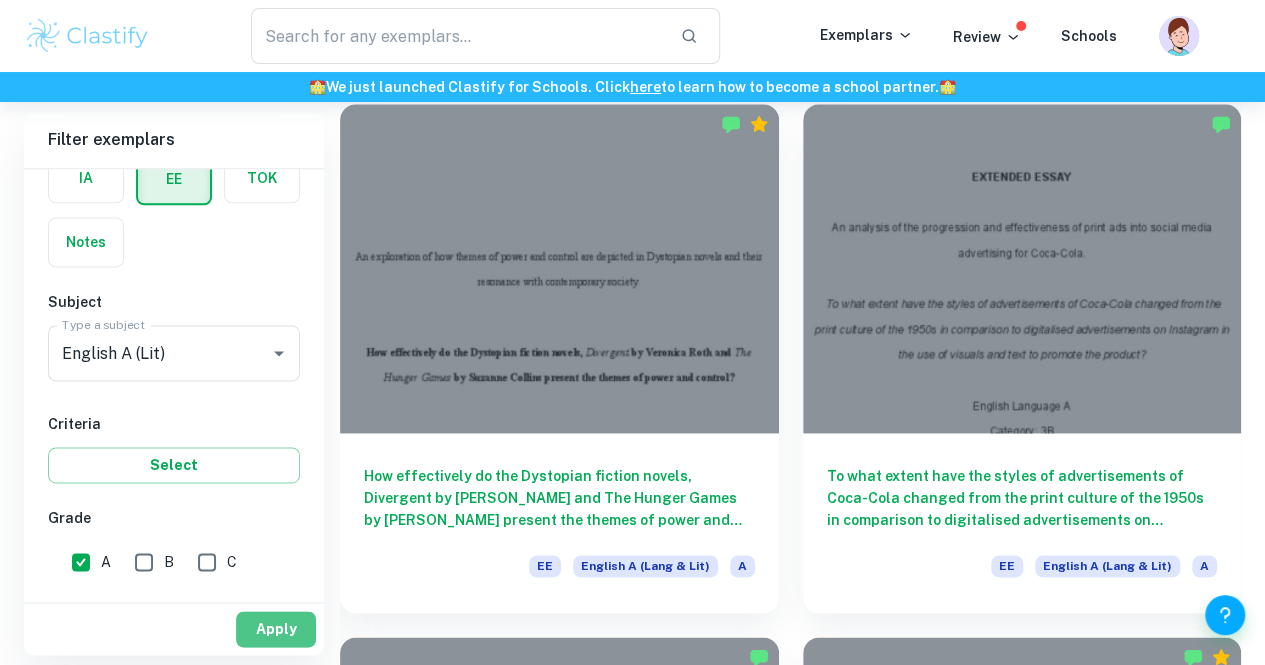 click on "Apply" at bounding box center (276, 629) 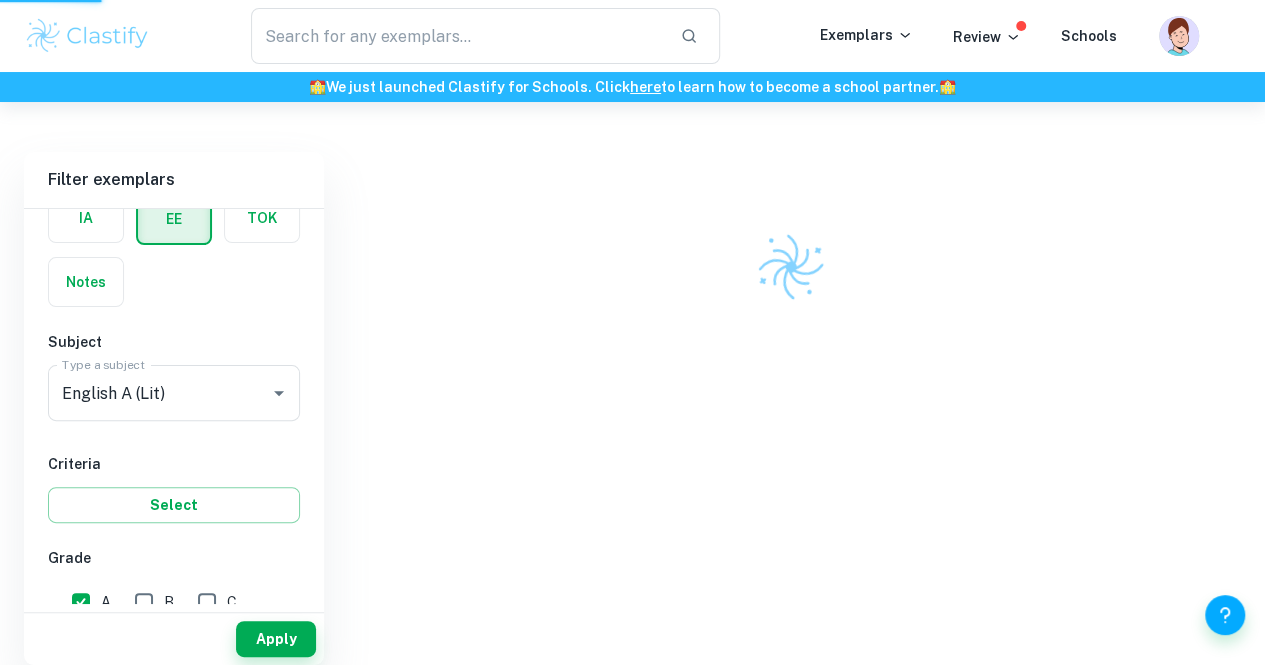 scroll, scrollTop: 102, scrollLeft: 0, axis: vertical 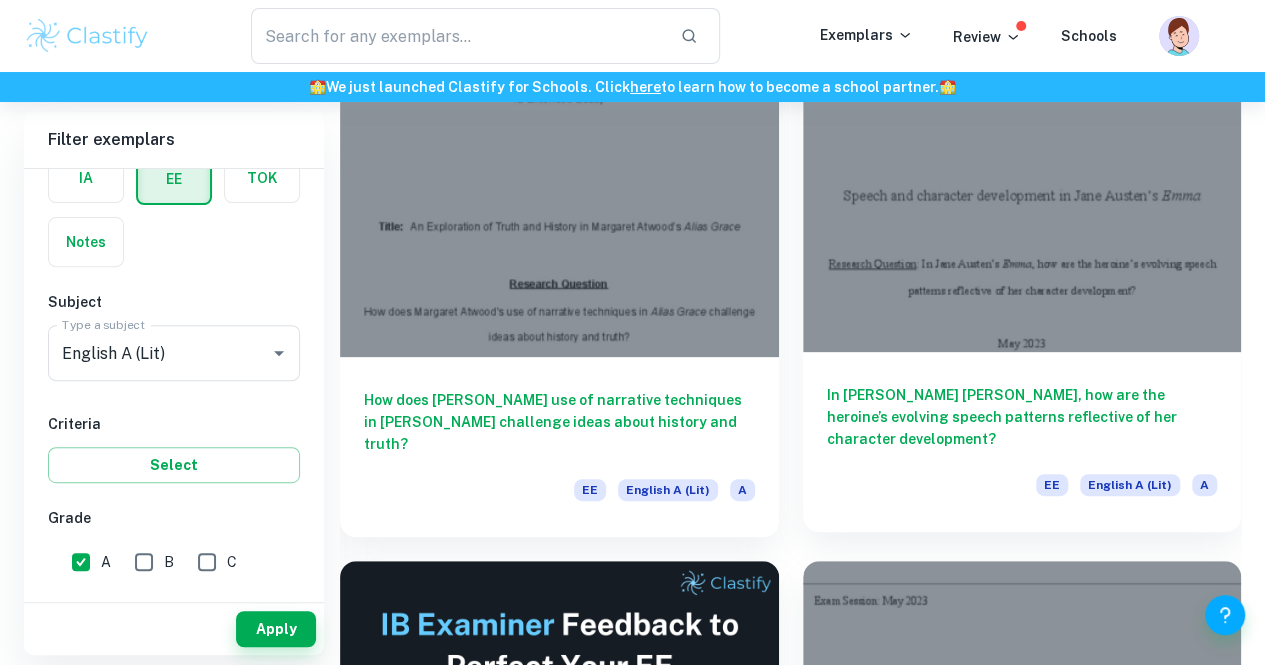 click on "In [PERSON_NAME] [PERSON_NAME], how are the heroine’s evolving speech patterns reflective of her character development?" at bounding box center (1022, 417) 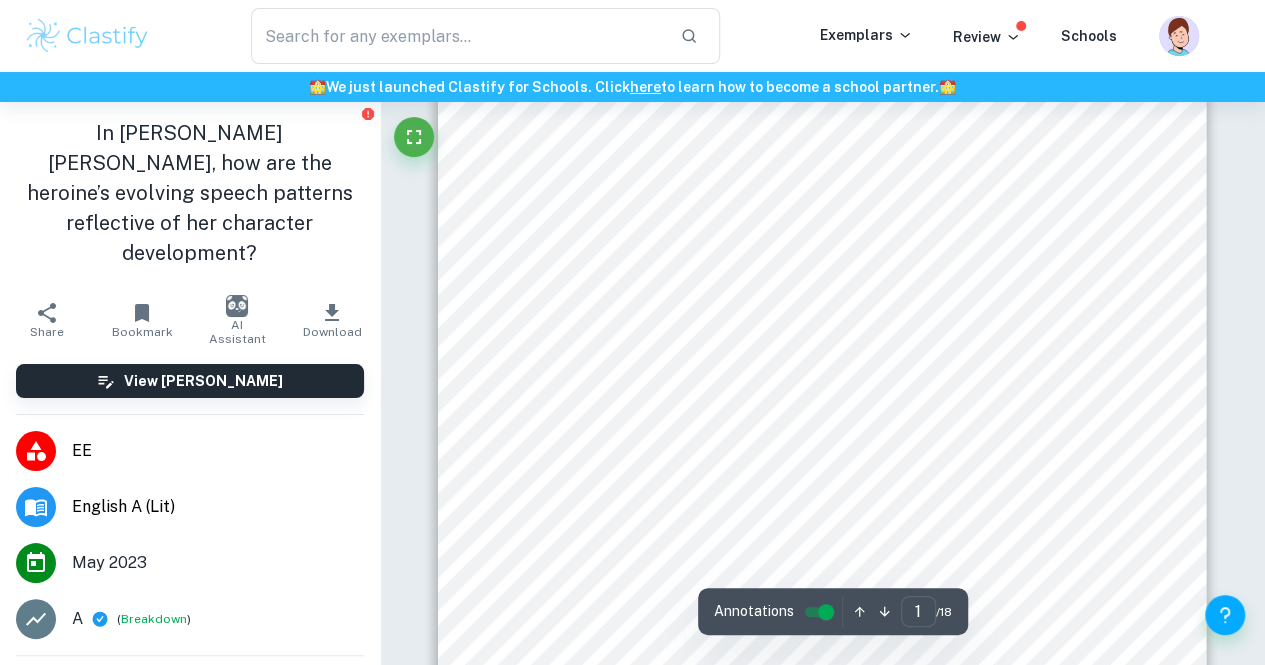 scroll, scrollTop: 323, scrollLeft: 0, axis: vertical 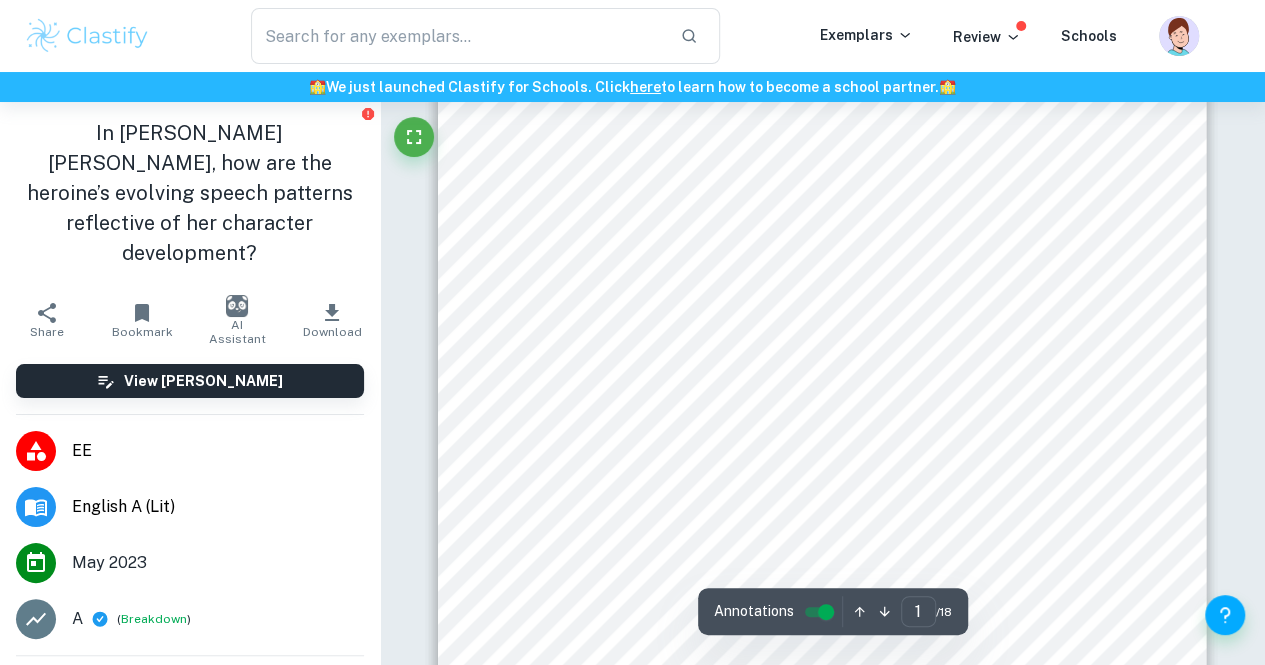 click on "Speech and character development in [PERSON_NAME]   [PERSON_NAME] Research Question: In [PERSON_NAME]   [PERSON_NAME] , how are the heroine’s evolving speech patterns reflective of her character development? [DATE] Subject:   English A, Category 1 Candidate Code:   kfg019 Word Count:   3850" at bounding box center (822, 296) 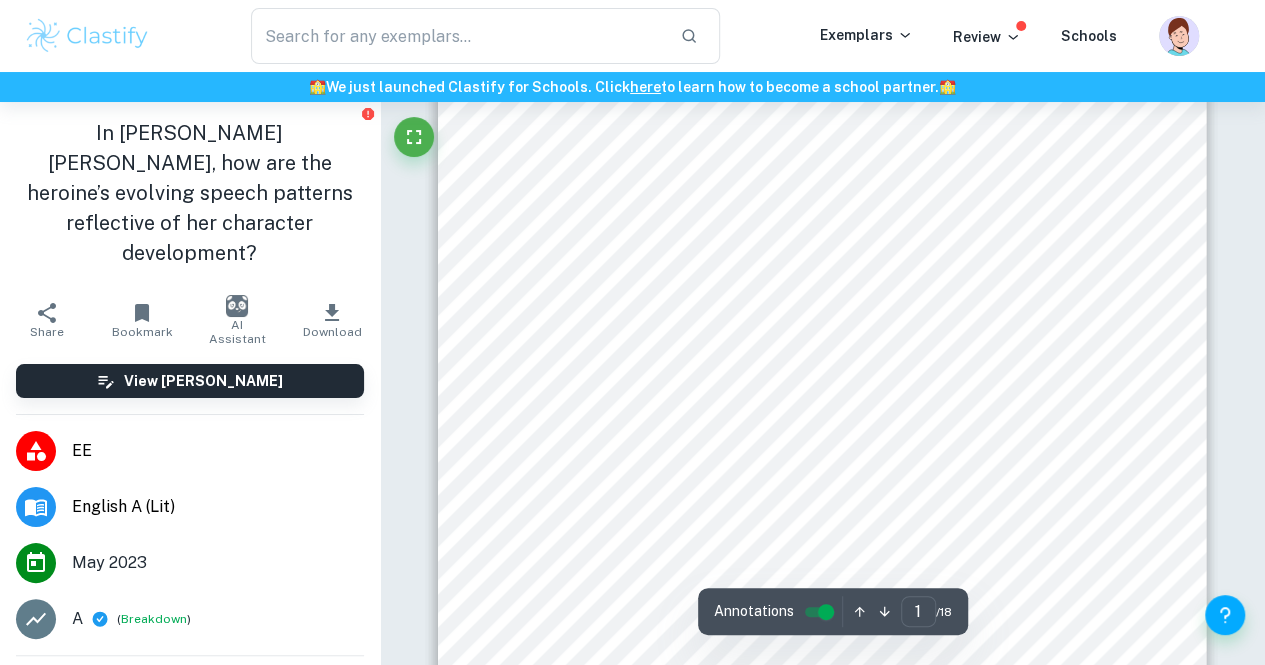 scroll, scrollTop: 228, scrollLeft: 0, axis: vertical 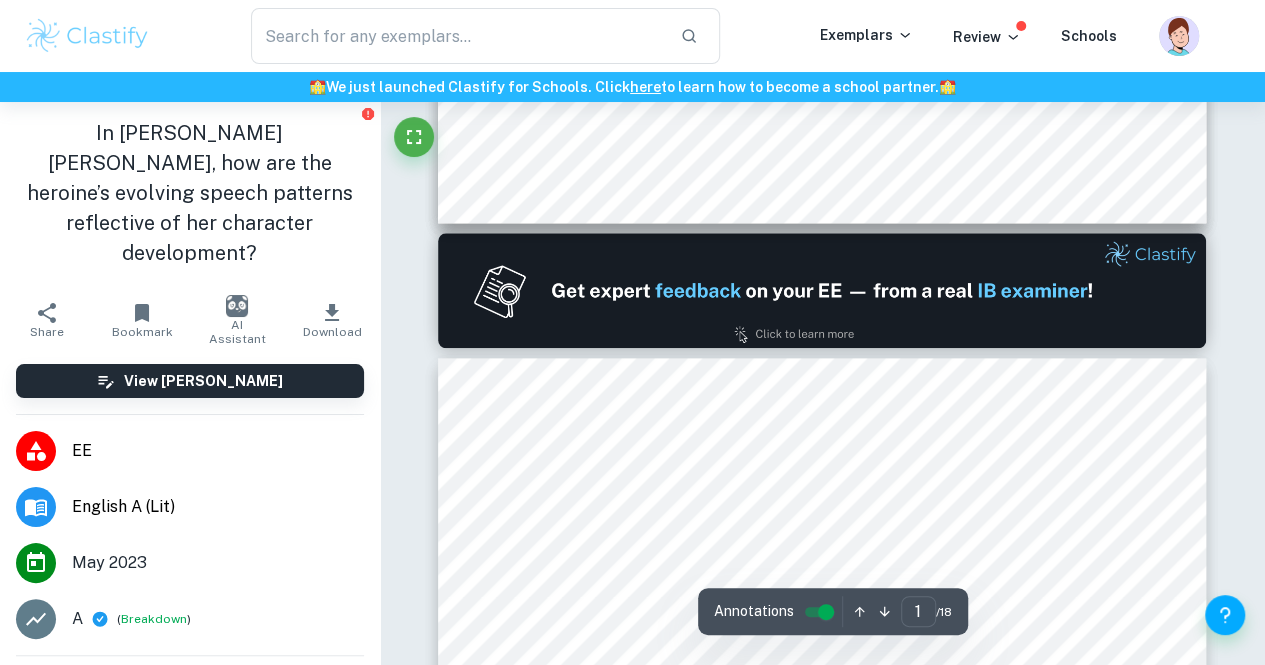 type on "2" 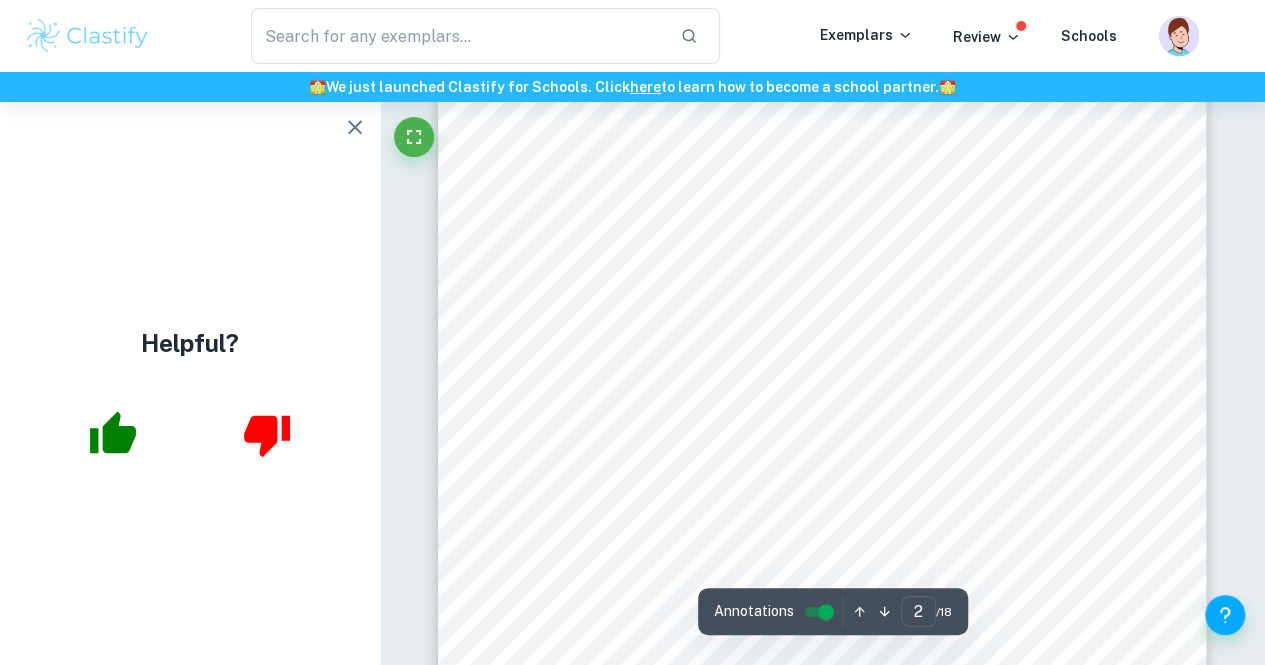 scroll, scrollTop: 1215, scrollLeft: 0, axis: vertical 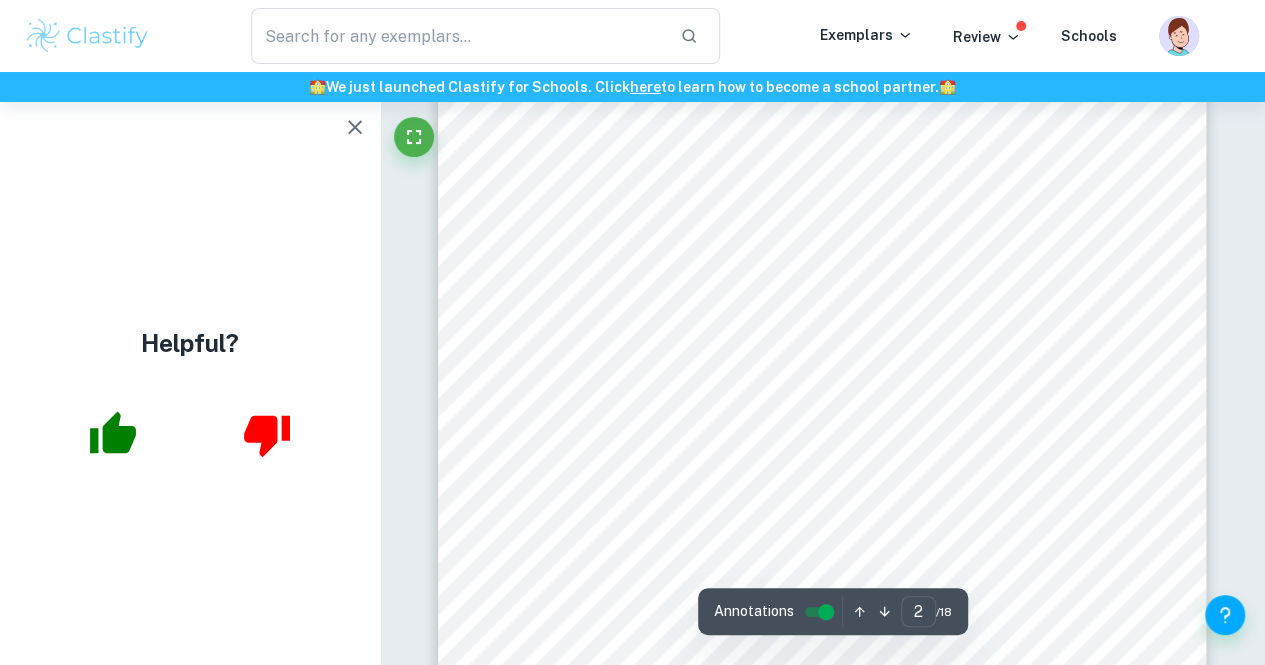 click 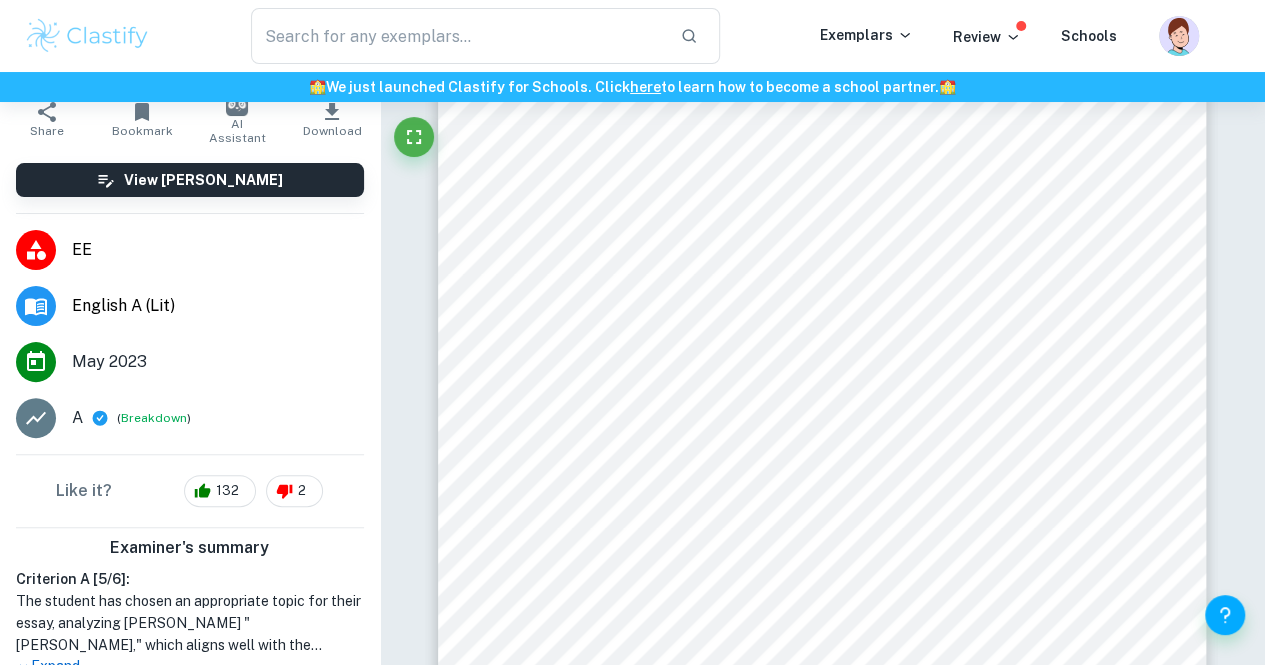 scroll, scrollTop: 204, scrollLeft: 0, axis: vertical 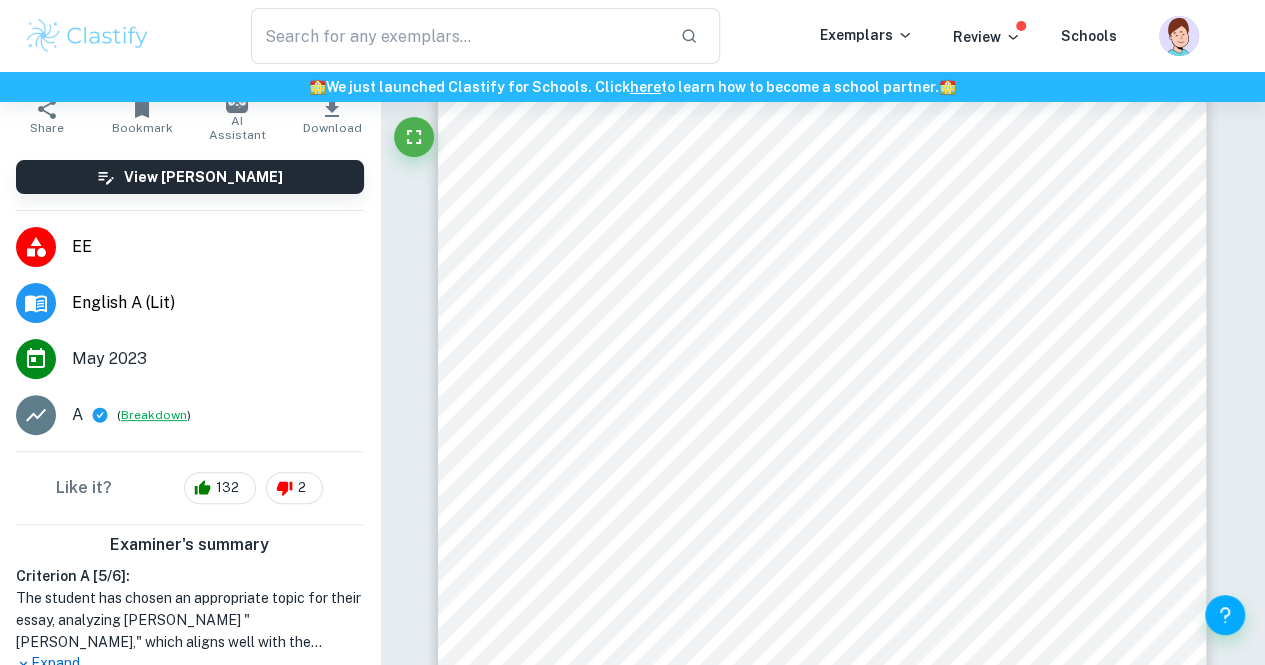 click on "Breakdown" at bounding box center (154, 415) 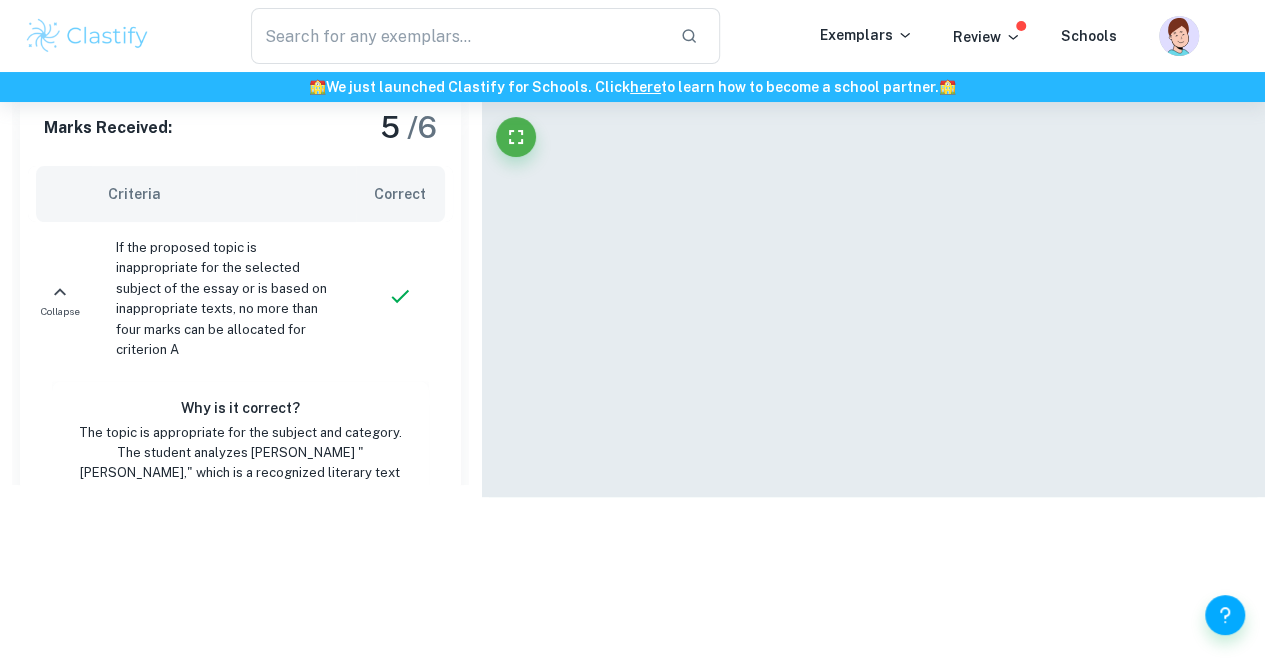 scroll, scrollTop: 164, scrollLeft: 0, axis: vertical 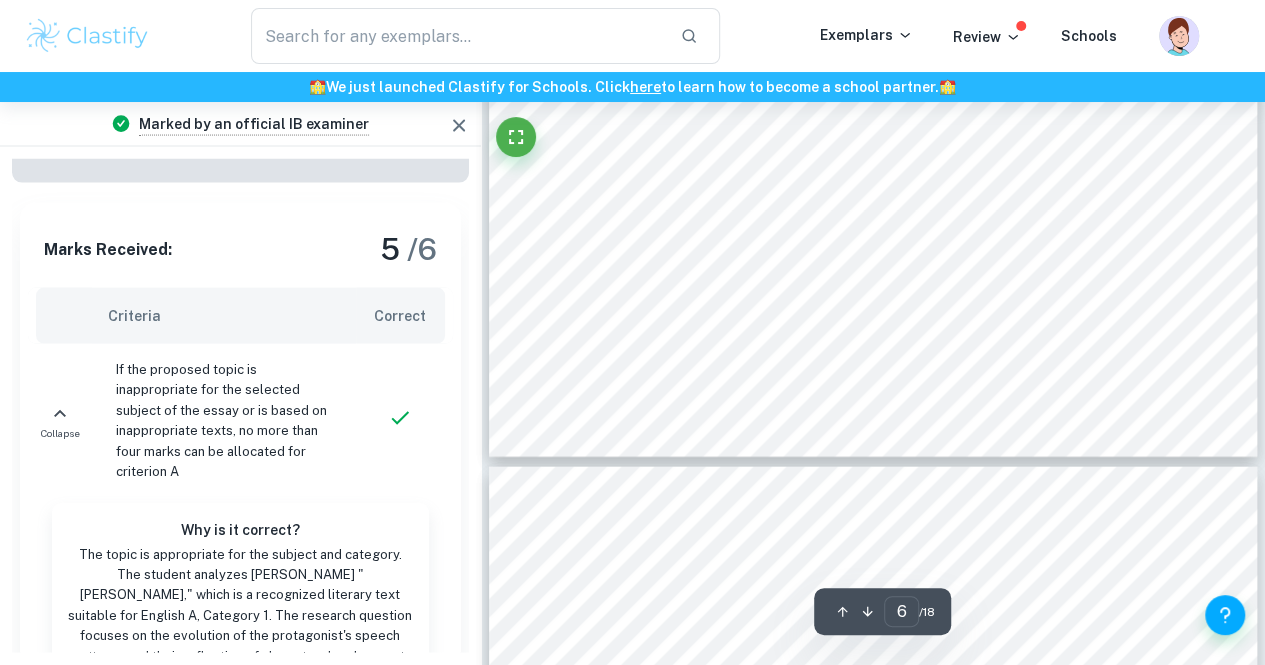 type on "7" 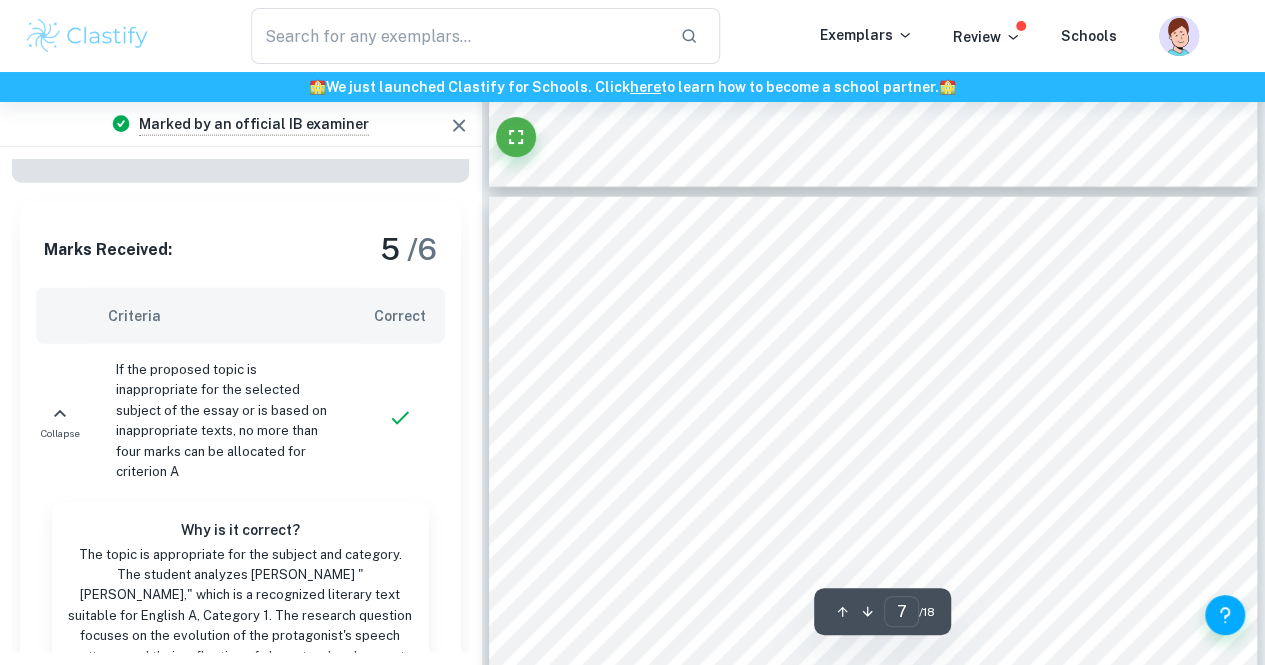 scroll, scrollTop: 6072, scrollLeft: 0, axis: vertical 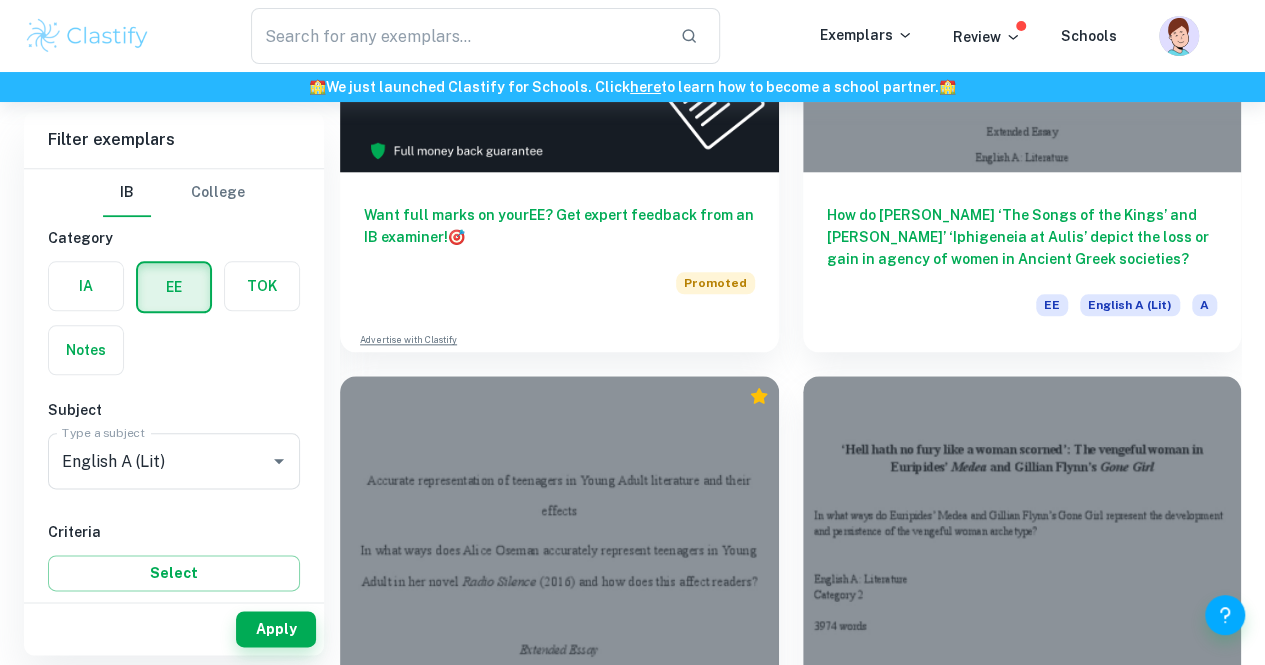 click on "How does [PERSON_NAME] use visual imagery to portray women and girls in ‘Lolita’?" at bounding box center [559, 1830] 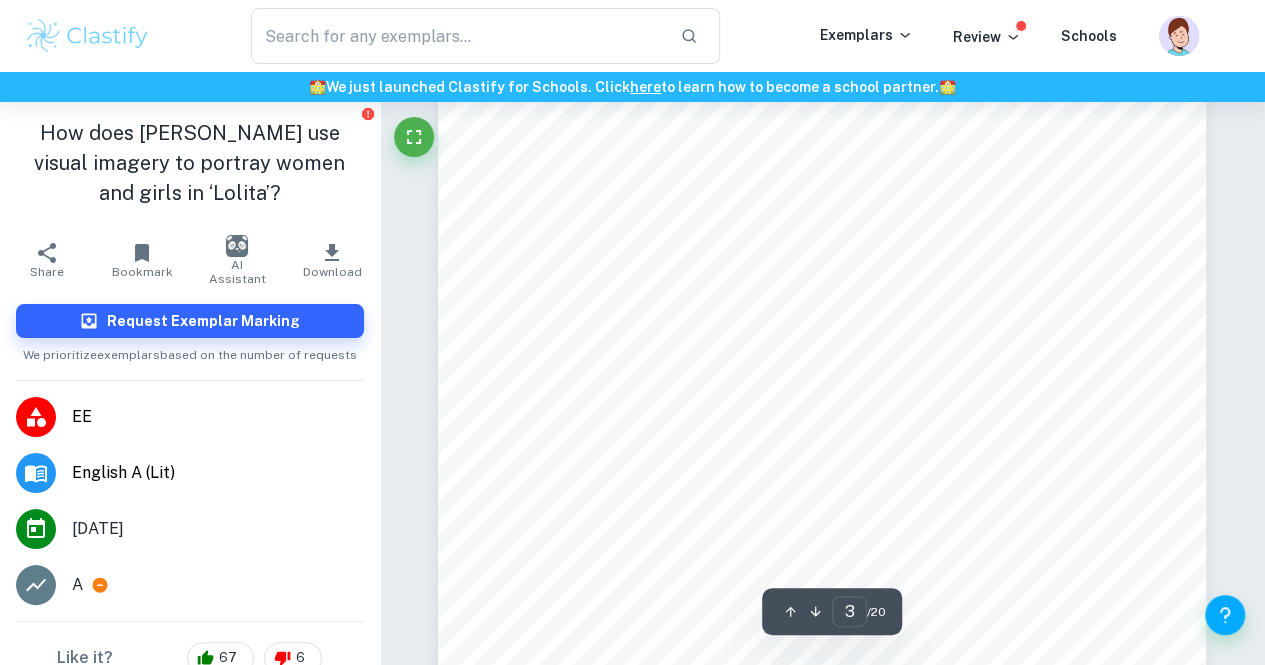 scroll, scrollTop: 2462, scrollLeft: 0, axis: vertical 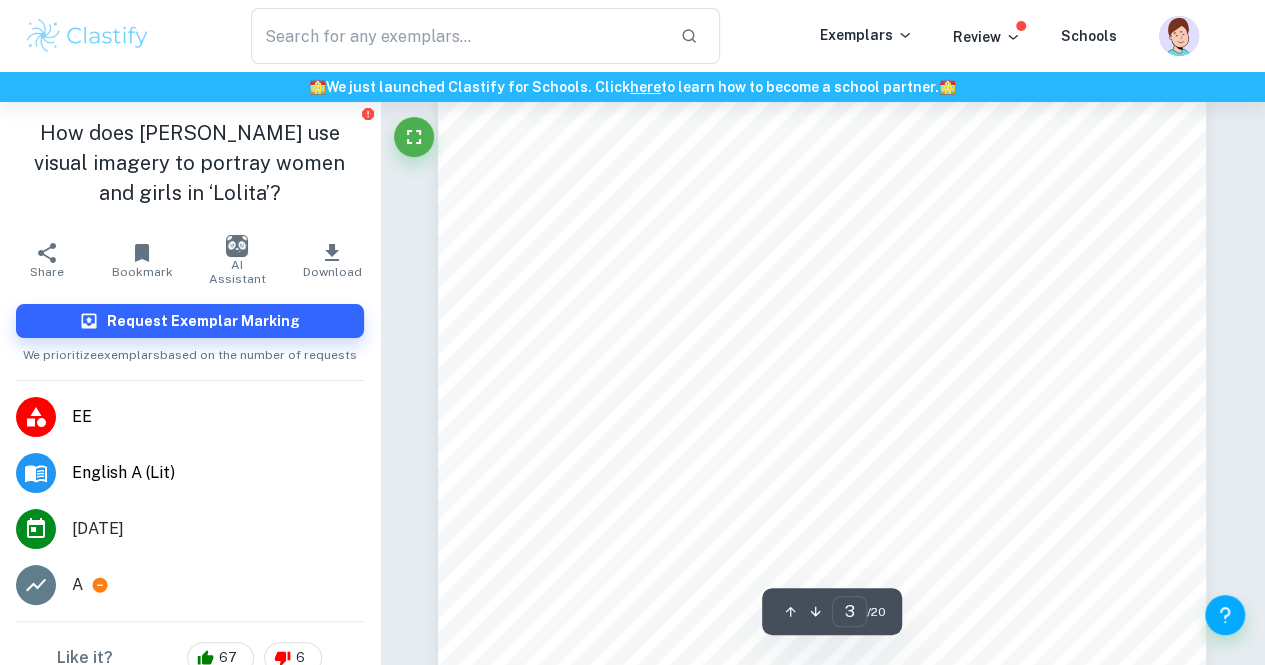 click on "A" at bounding box center (77, 585) 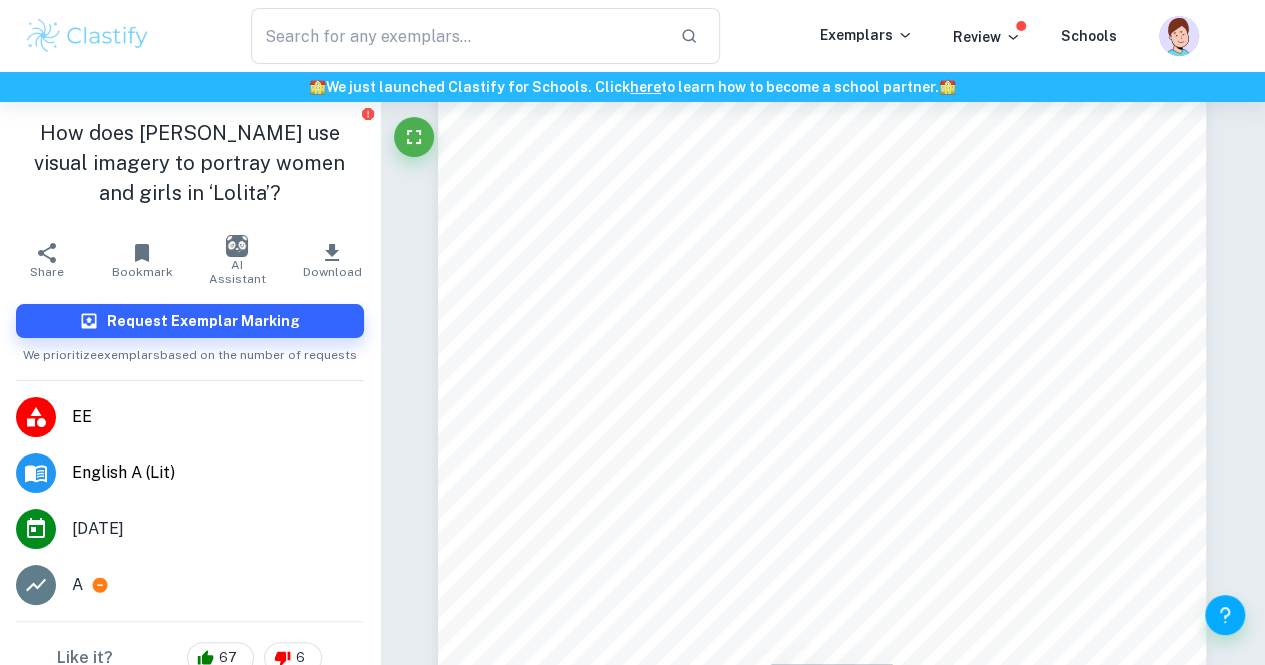 click on "A" at bounding box center (218, 585) 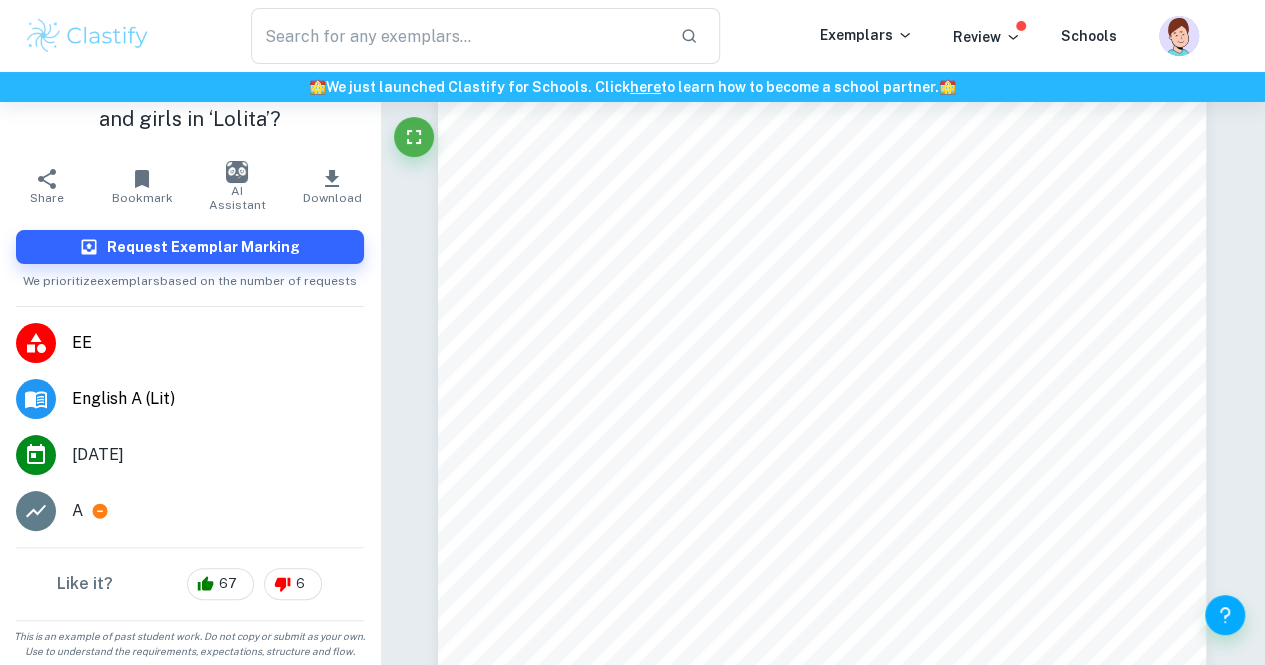 scroll, scrollTop: 74, scrollLeft: 0, axis: vertical 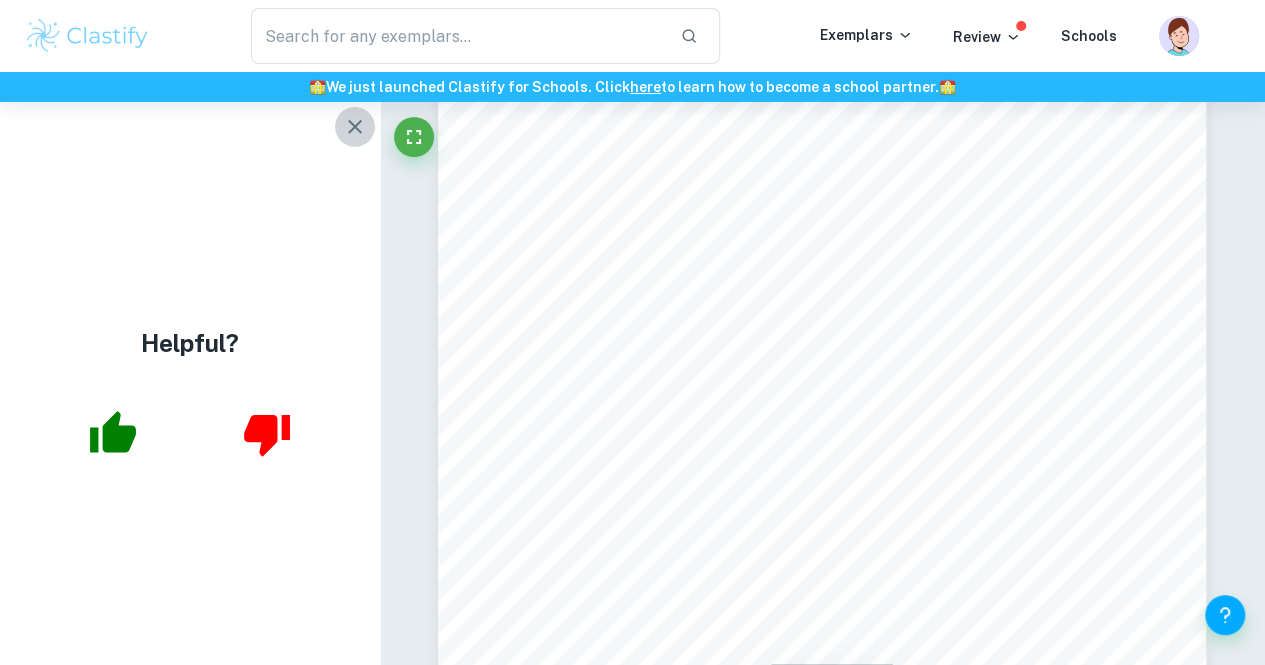 click 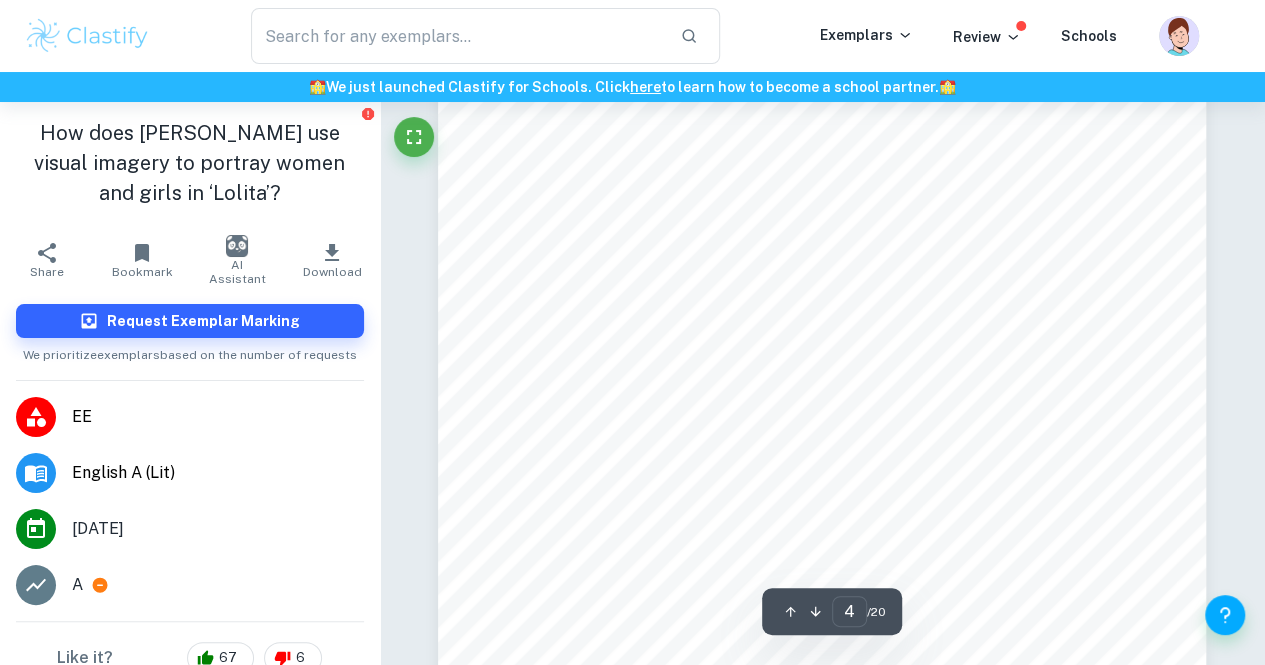 scroll, scrollTop: 3805, scrollLeft: 0, axis: vertical 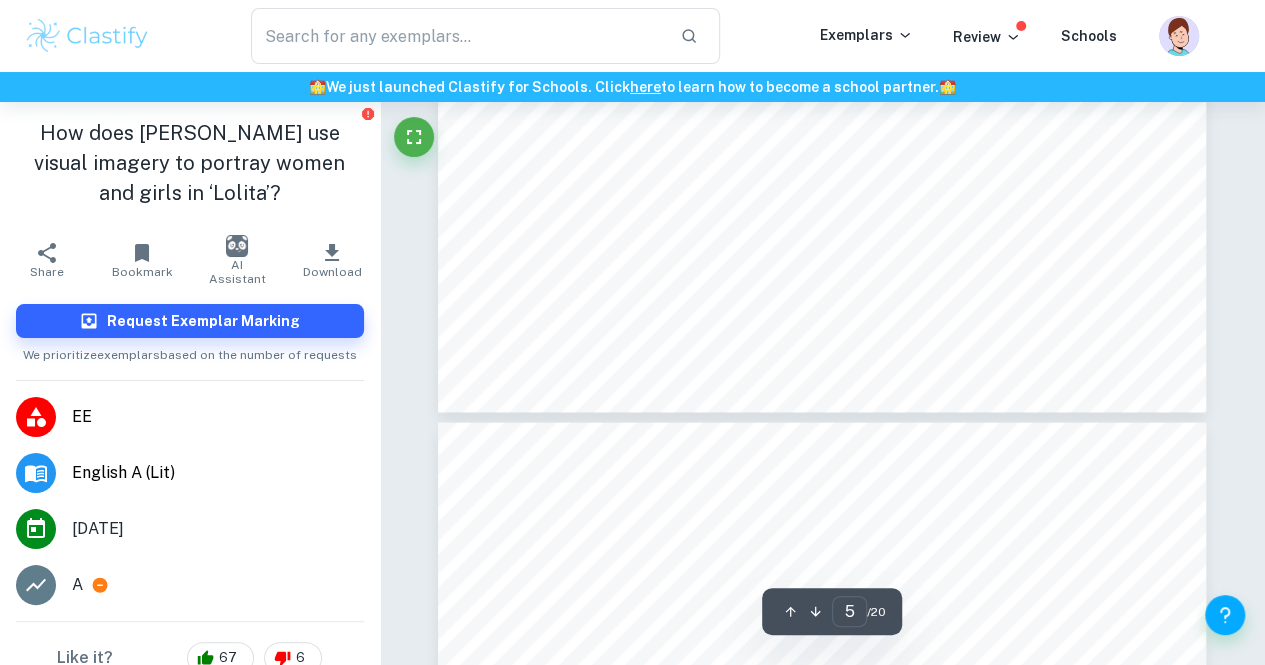 type on "6" 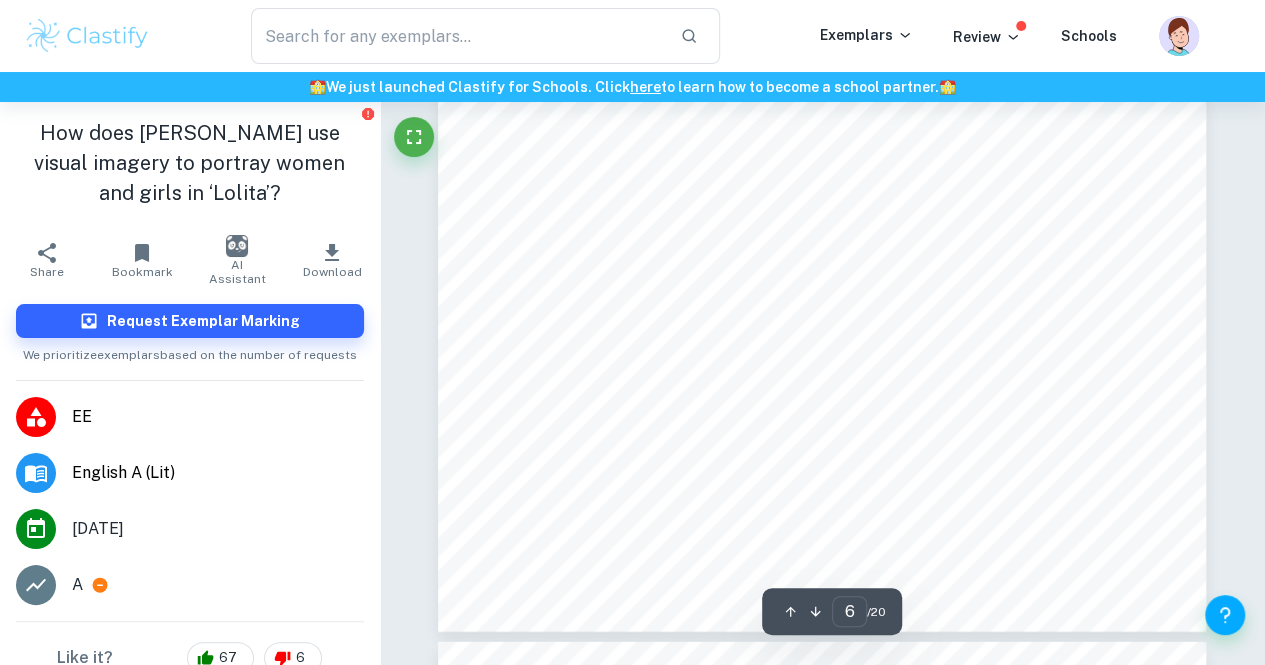 scroll, scrollTop: 6179, scrollLeft: 0, axis: vertical 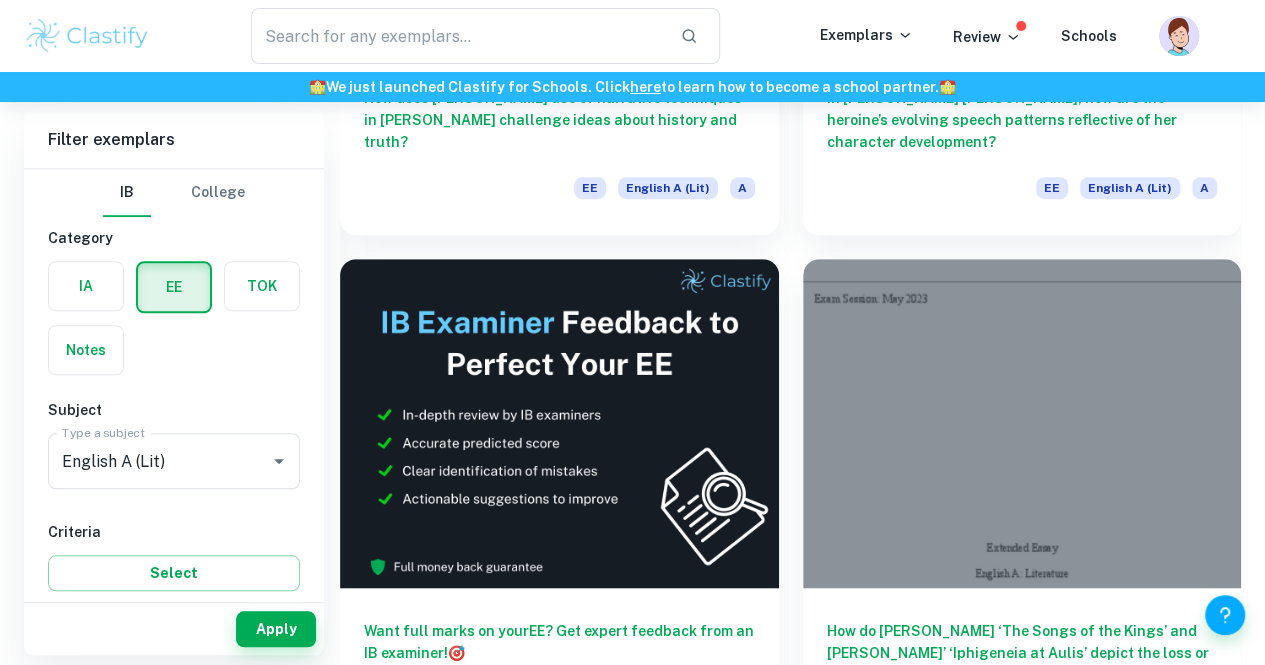 type on "English A (Lang & Lit)" 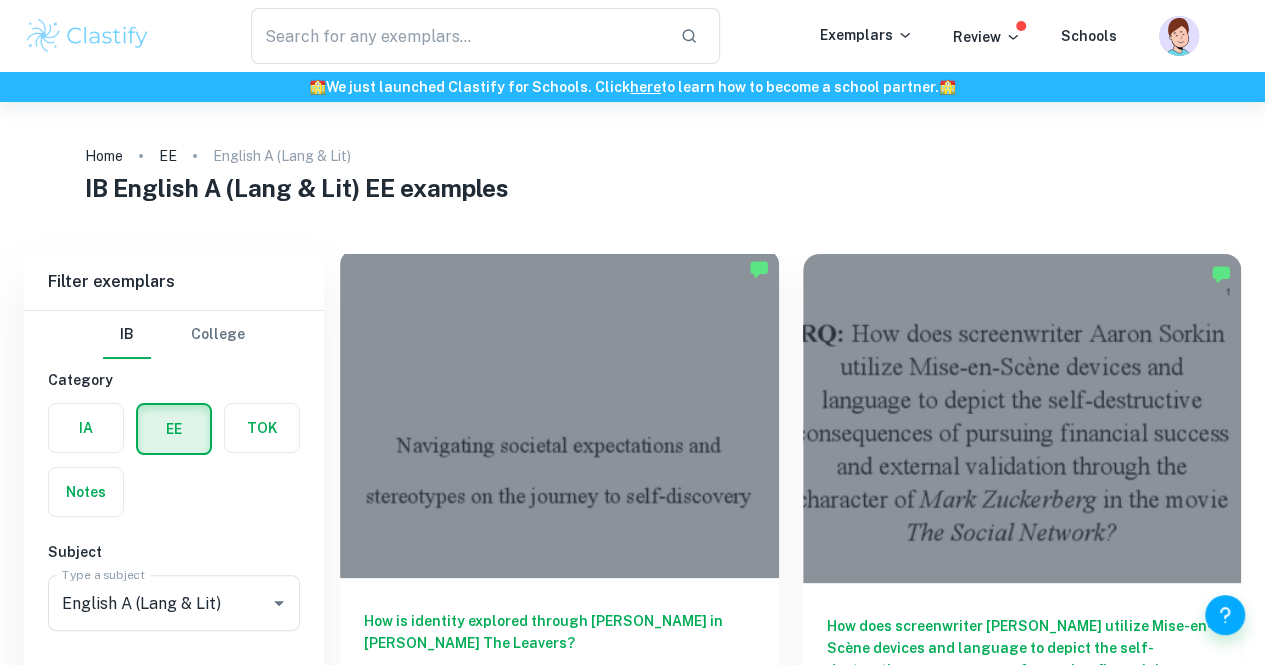 scroll, scrollTop: 159, scrollLeft: 0, axis: vertical 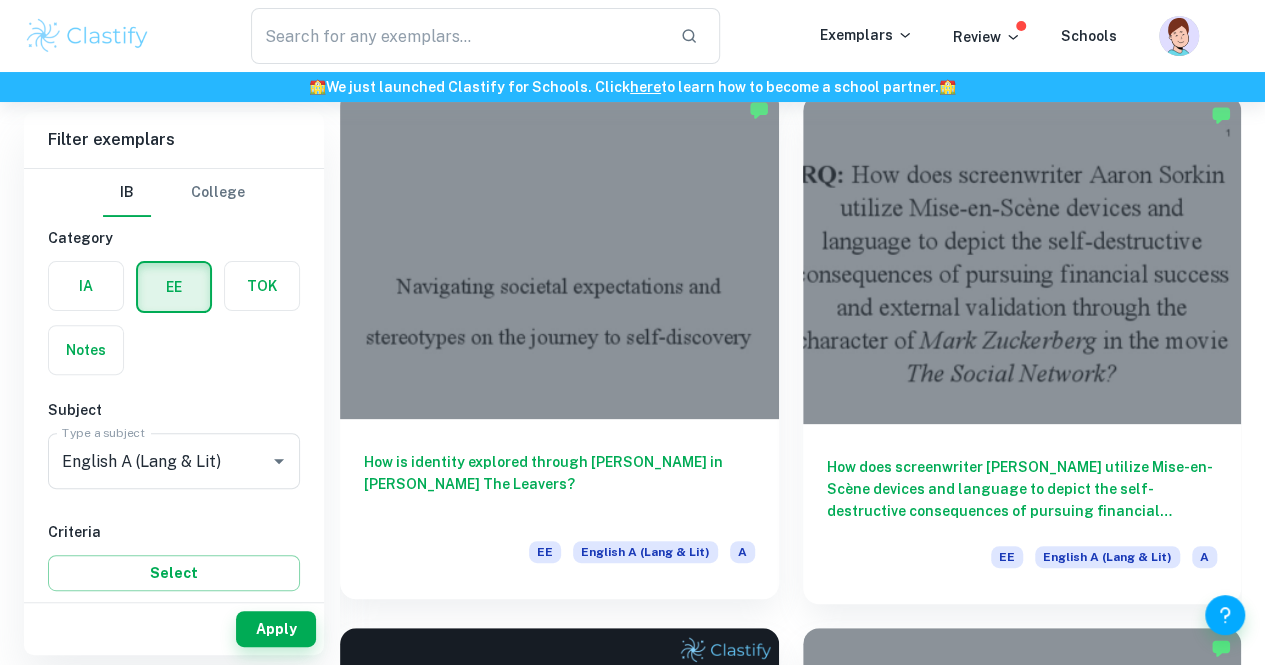click on "How is identity explored through [PERSON_NAME] in [PERSON_NAME] The Leavers?" at bounding box center (559, 484) 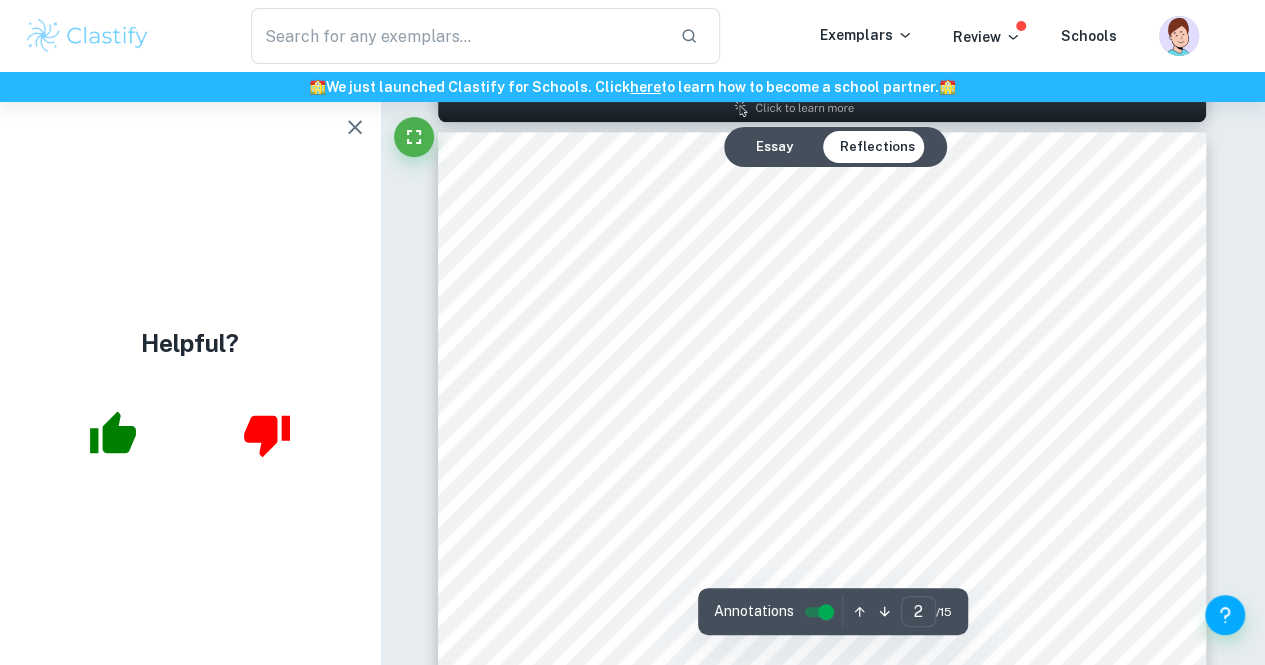 scroll, scrollTop: 1213, scrollLeft: 0, axis: vertical 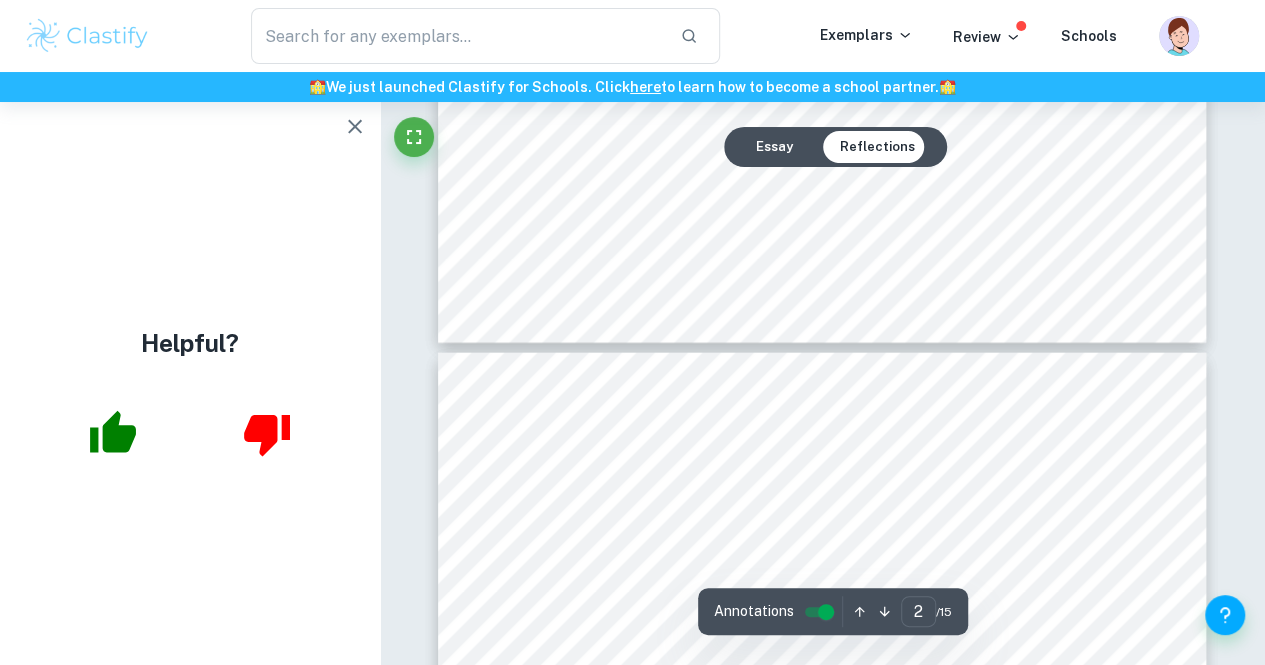 type on "3" 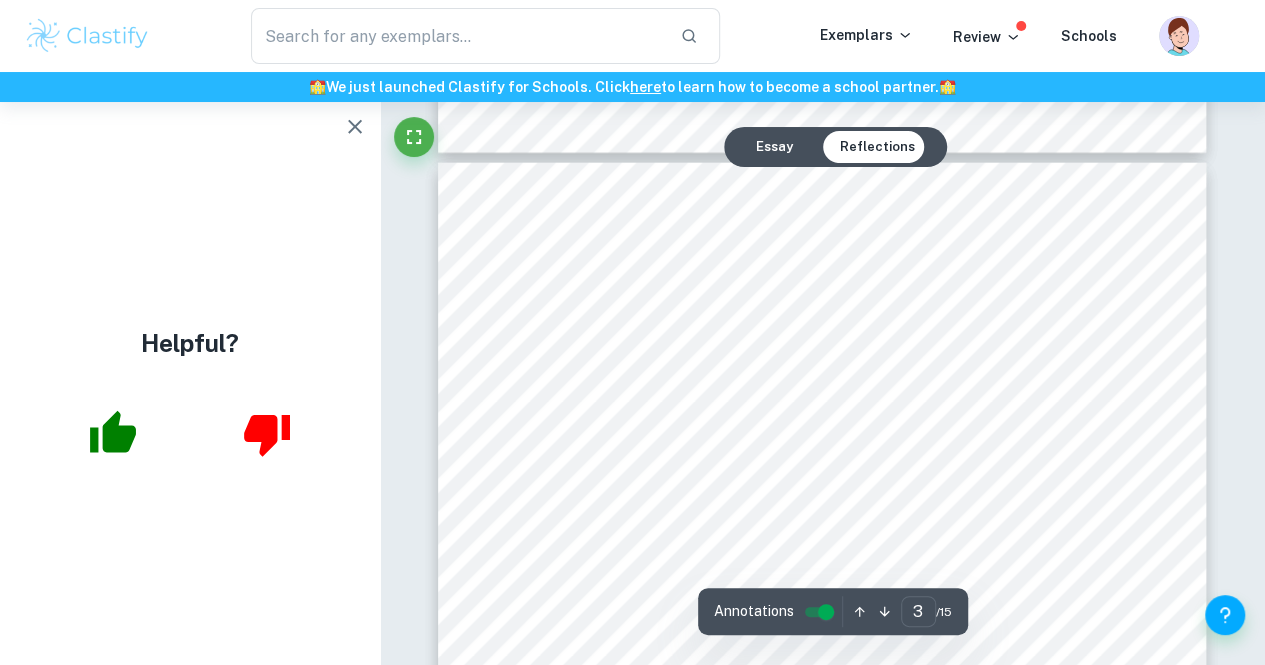 scroll, scrollTop: 2273, scrollLeft: 0, axis: vertical 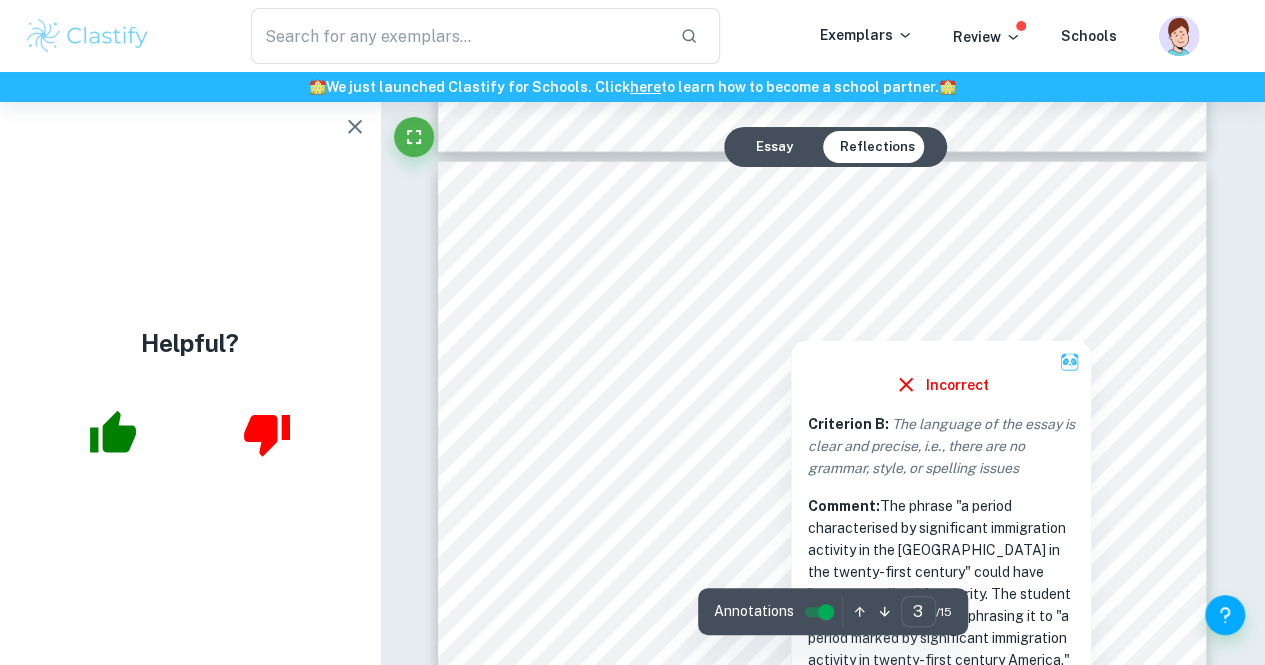 click at bounding box center (1021, 304) 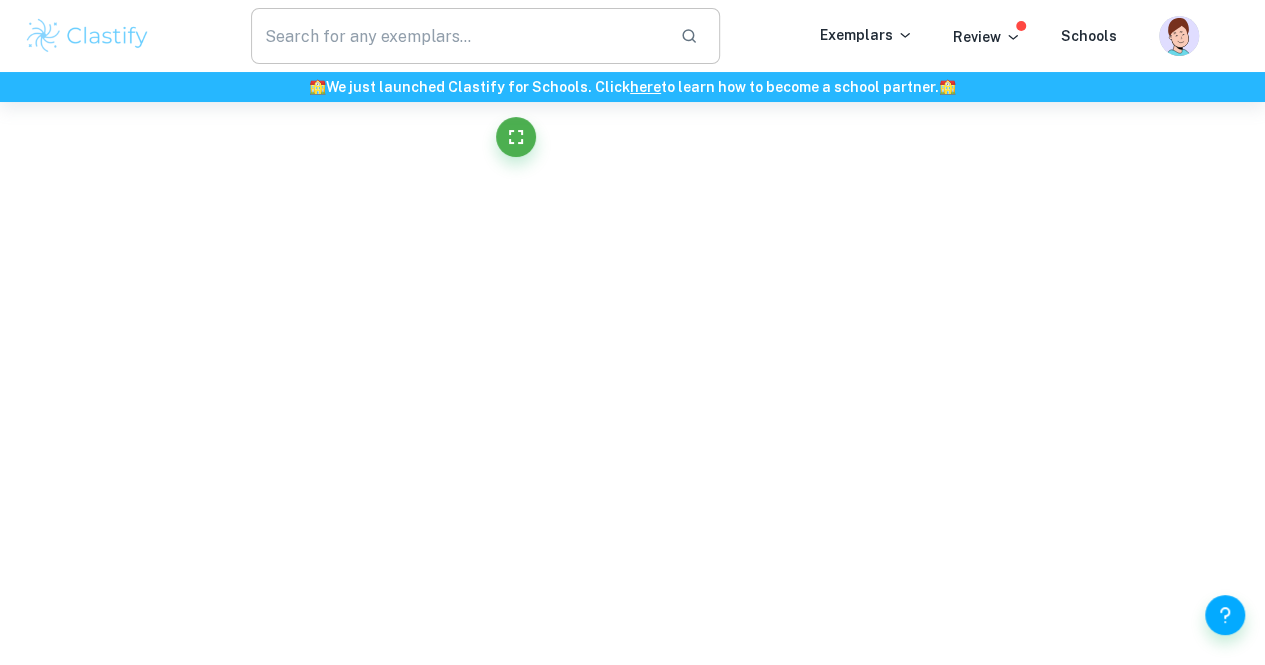 scroll, scrollTop: 6020, scrollLeft: 0, axis: vertical 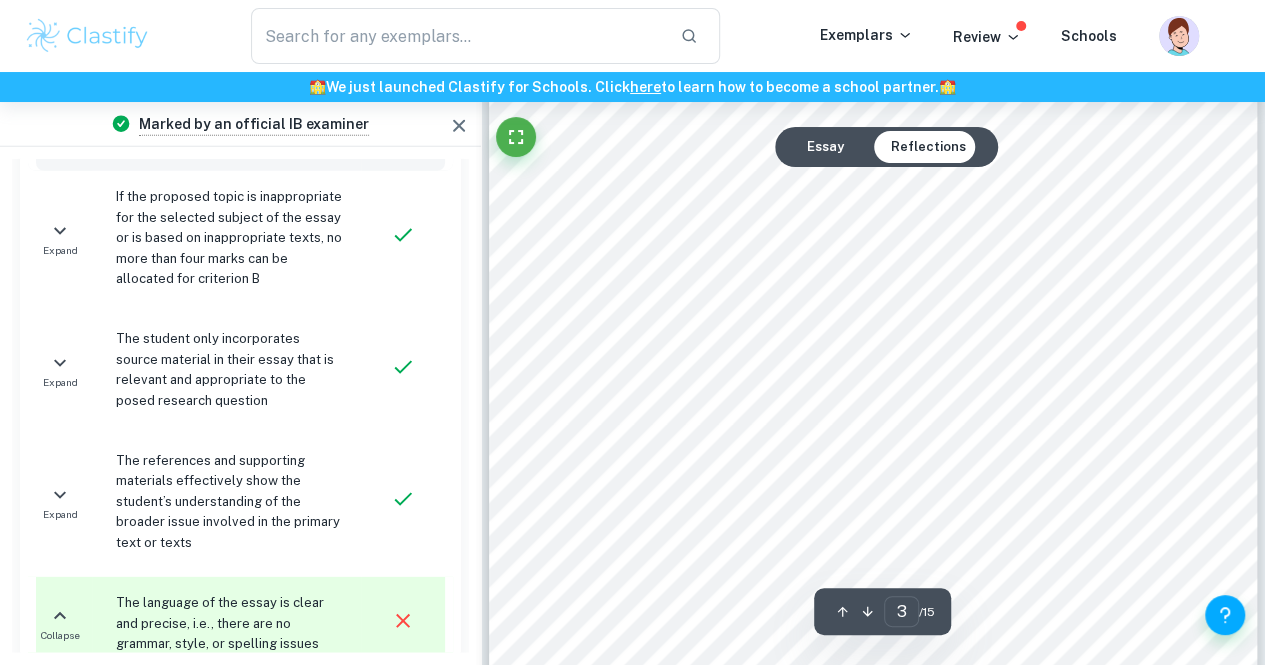 click 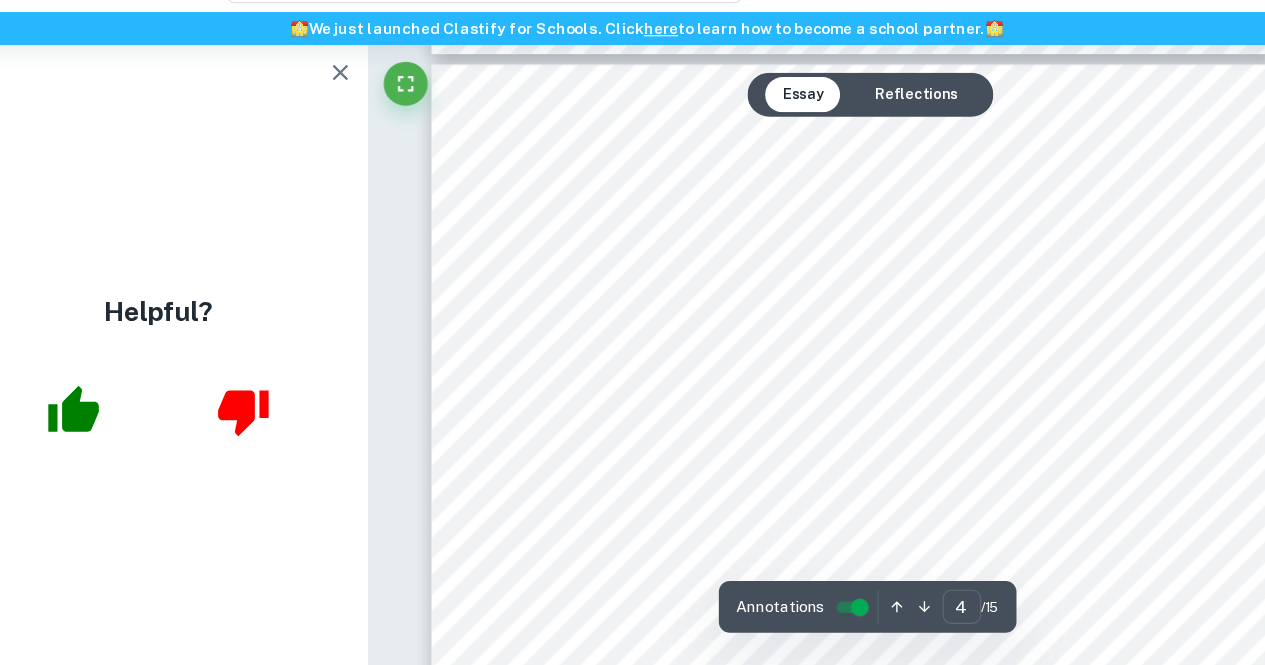 scroll, scrollTop: 3310, scrollLeft: 0, axis: vertical 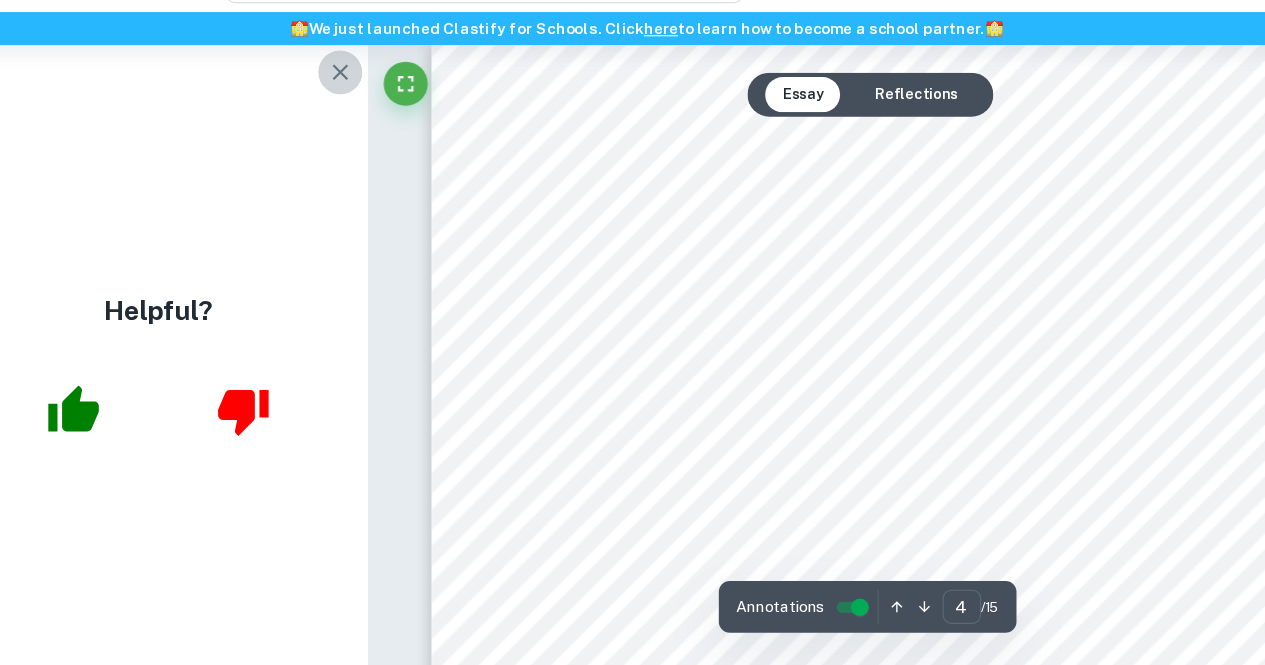 click 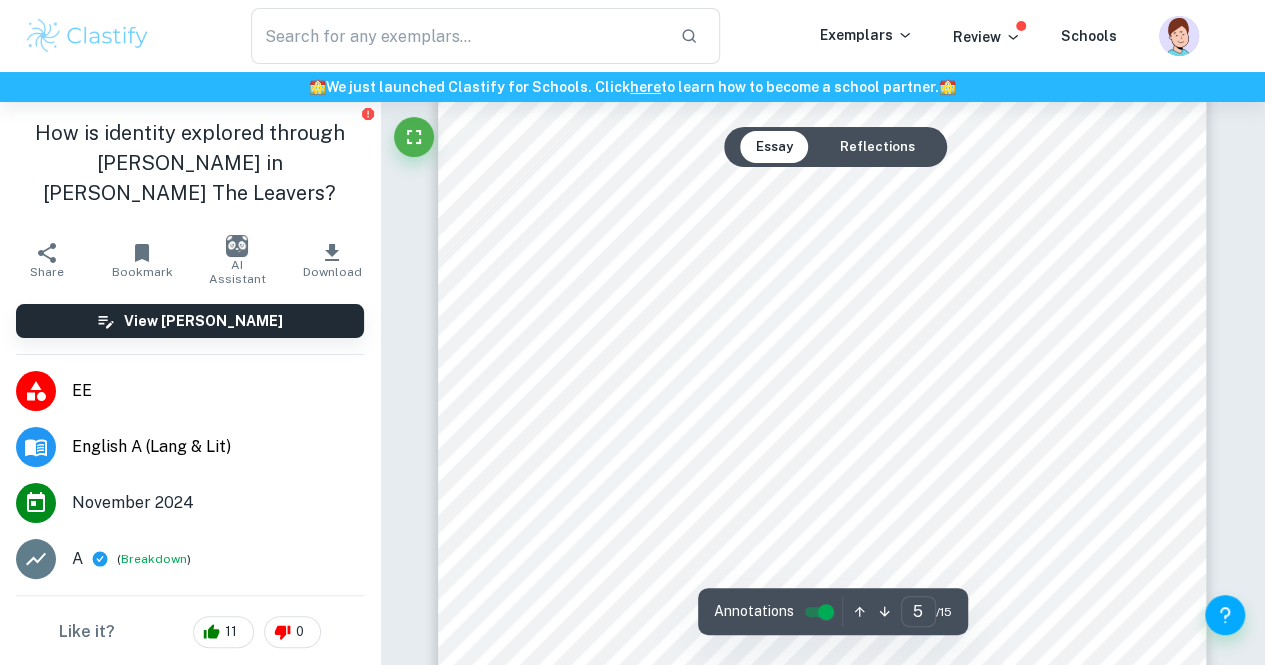 scroll, scrollTop: 4572, scrollLeft: 0, axis: vertical 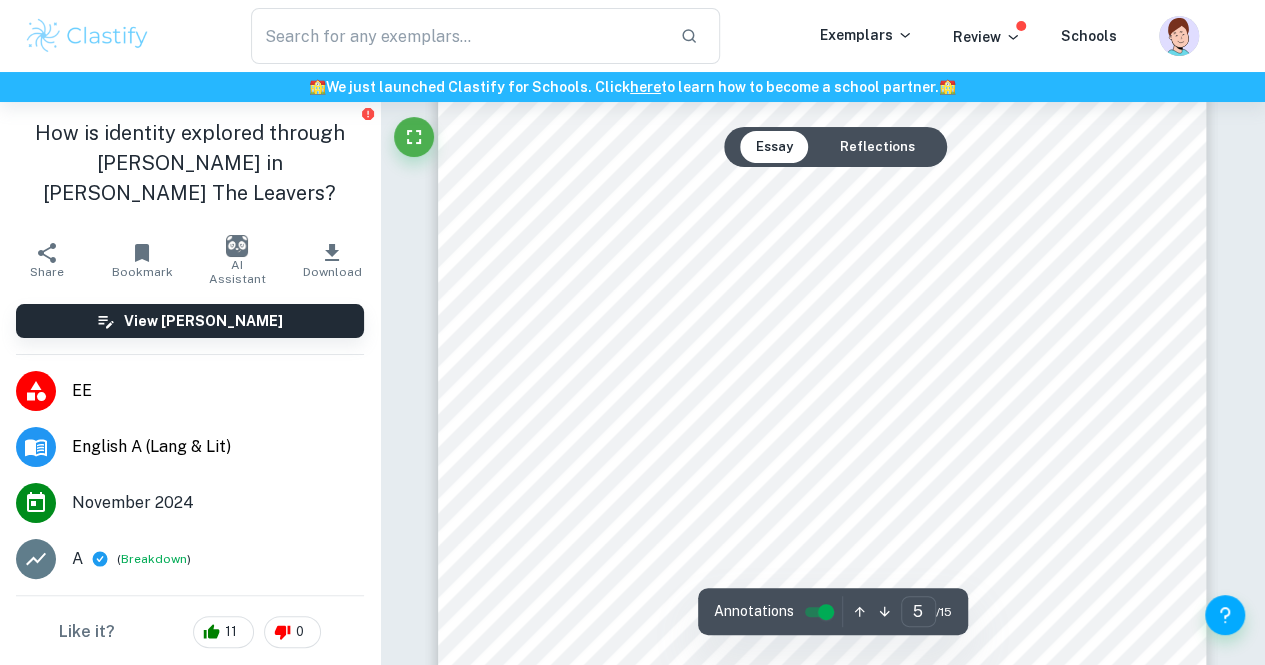 click on "Reflections" at bounding box center (877, 147) 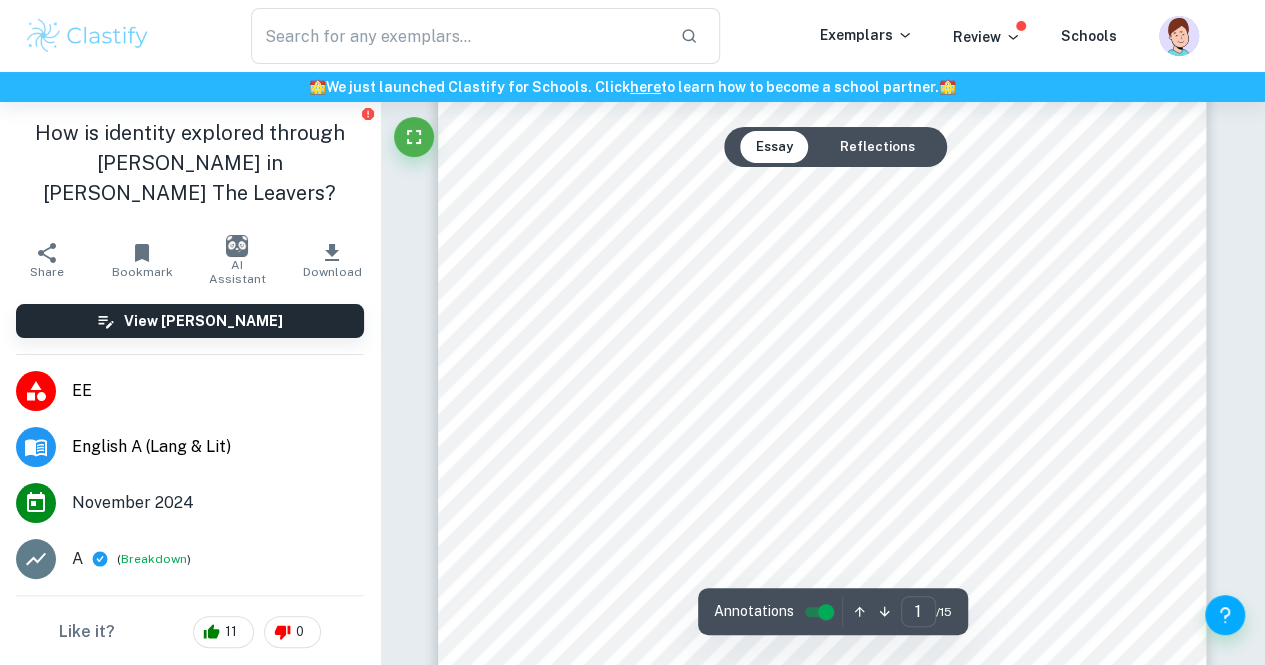 scroll, scrollTop: 0, scrollLeft: 0, axis: both 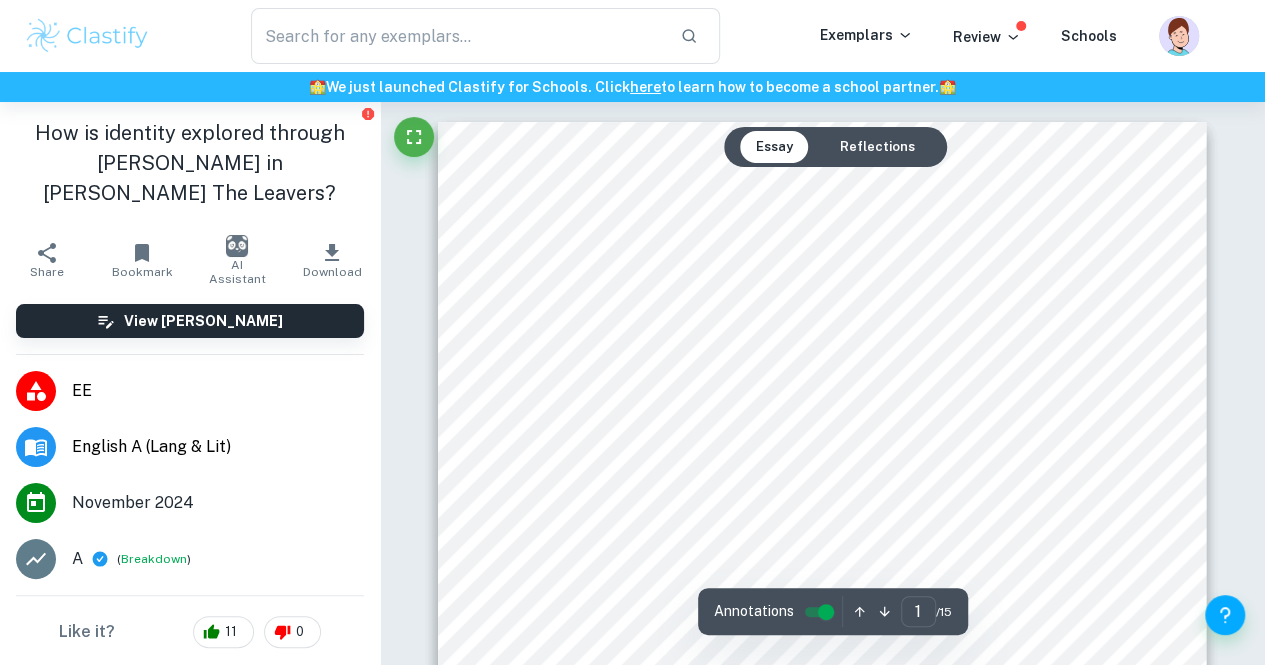 click on "Reflections" at bounding box center [877, 147] 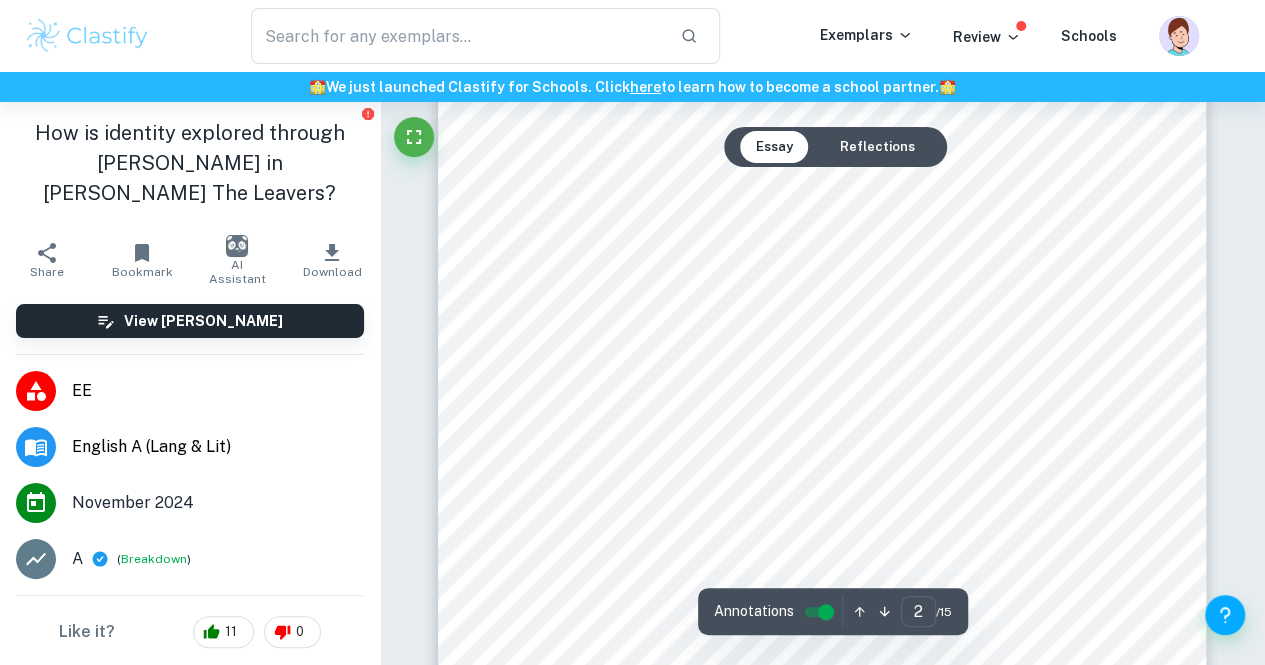 scroll, scrollTop: 1555, scrollLeft: 0, axis: vertical 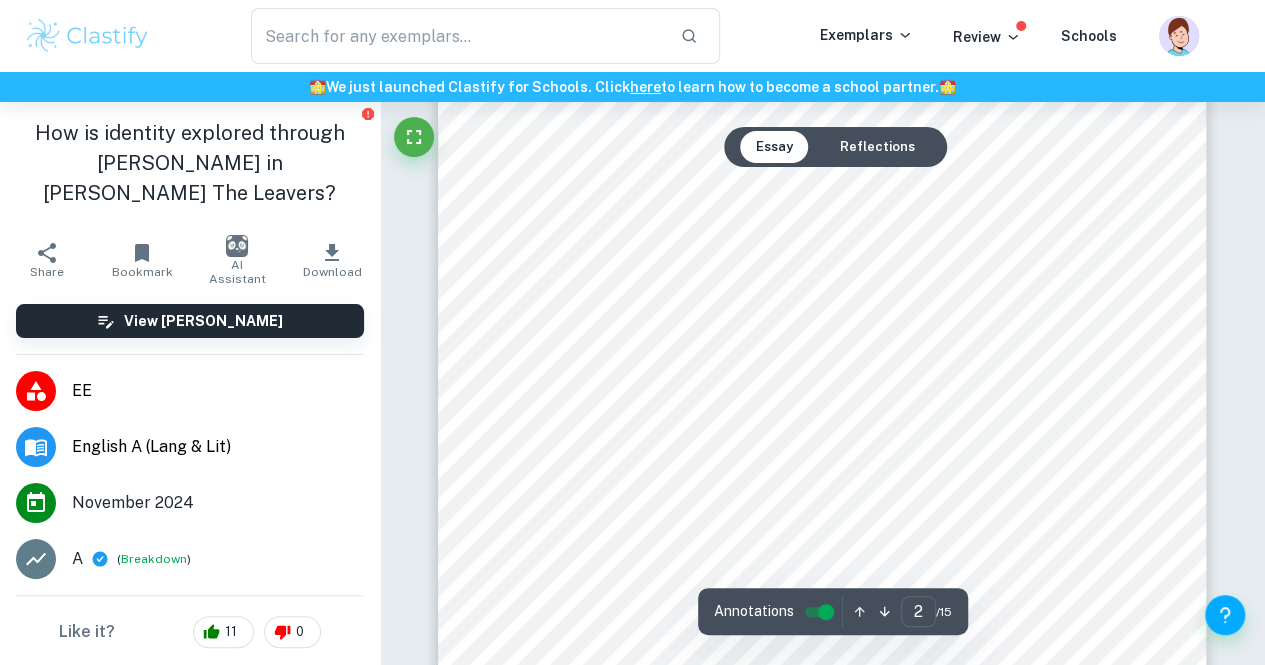 click on "Reflections" at bounding box center [877, 147] 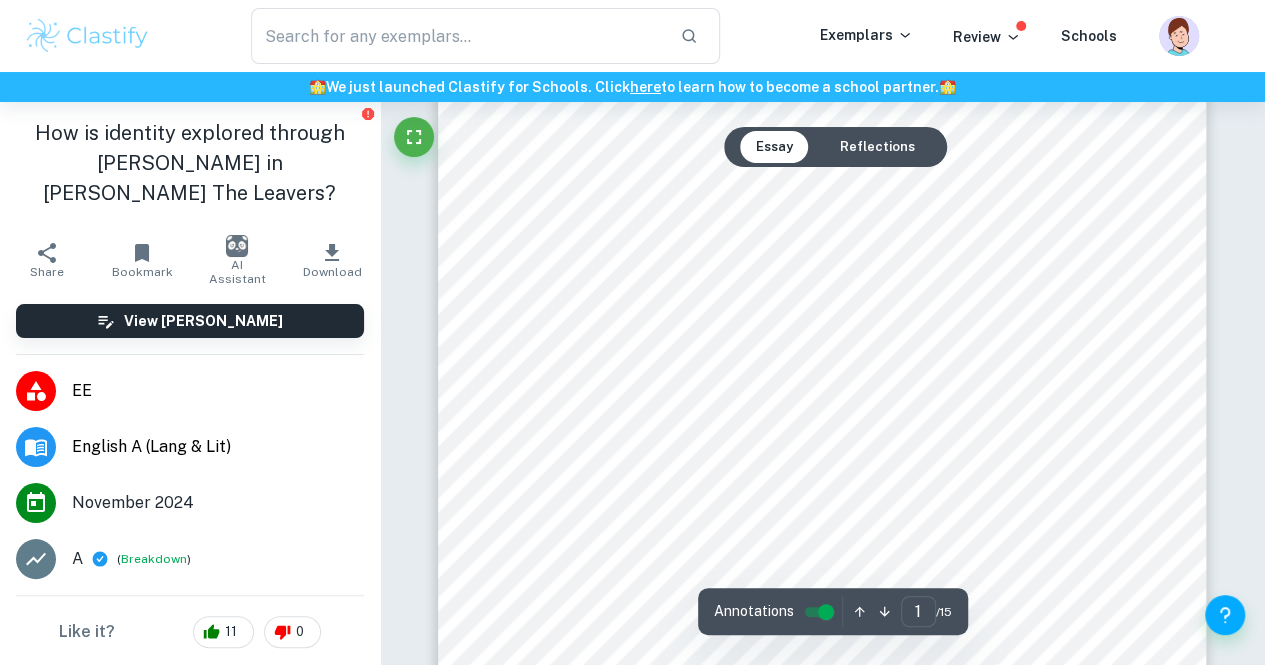 scroll, scrollTop: 0, scrollLeft: 0, axis: both 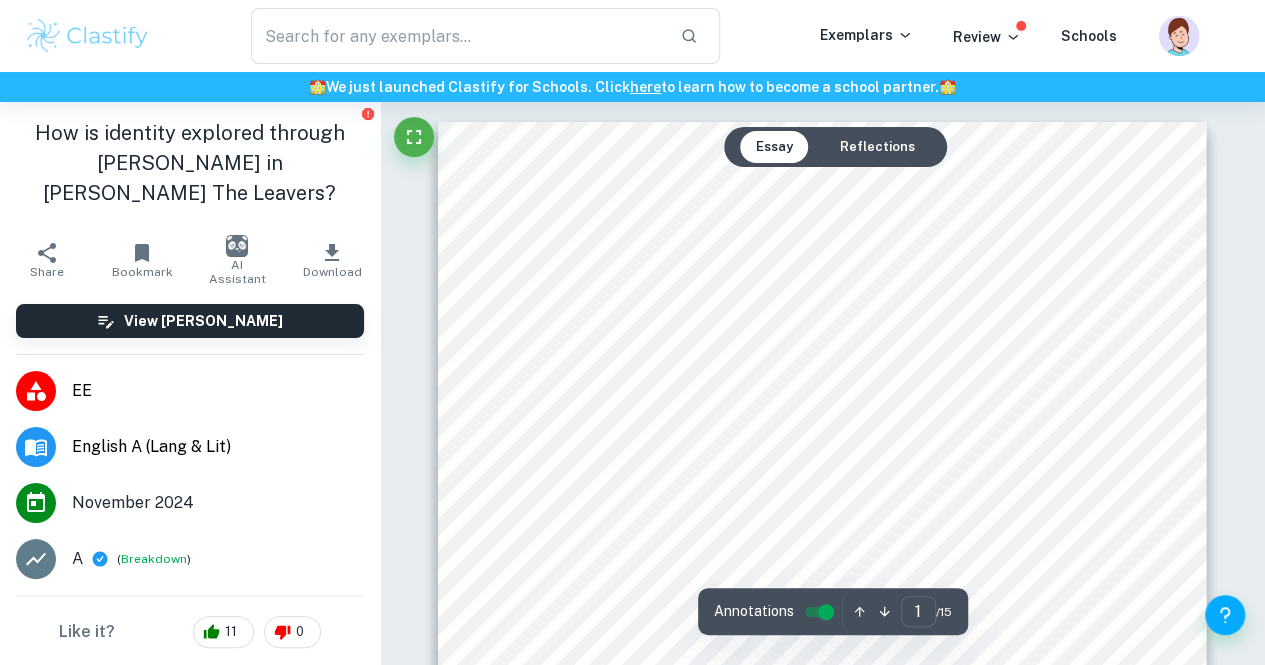click on "Reflections" at bounding box center [877, 147] 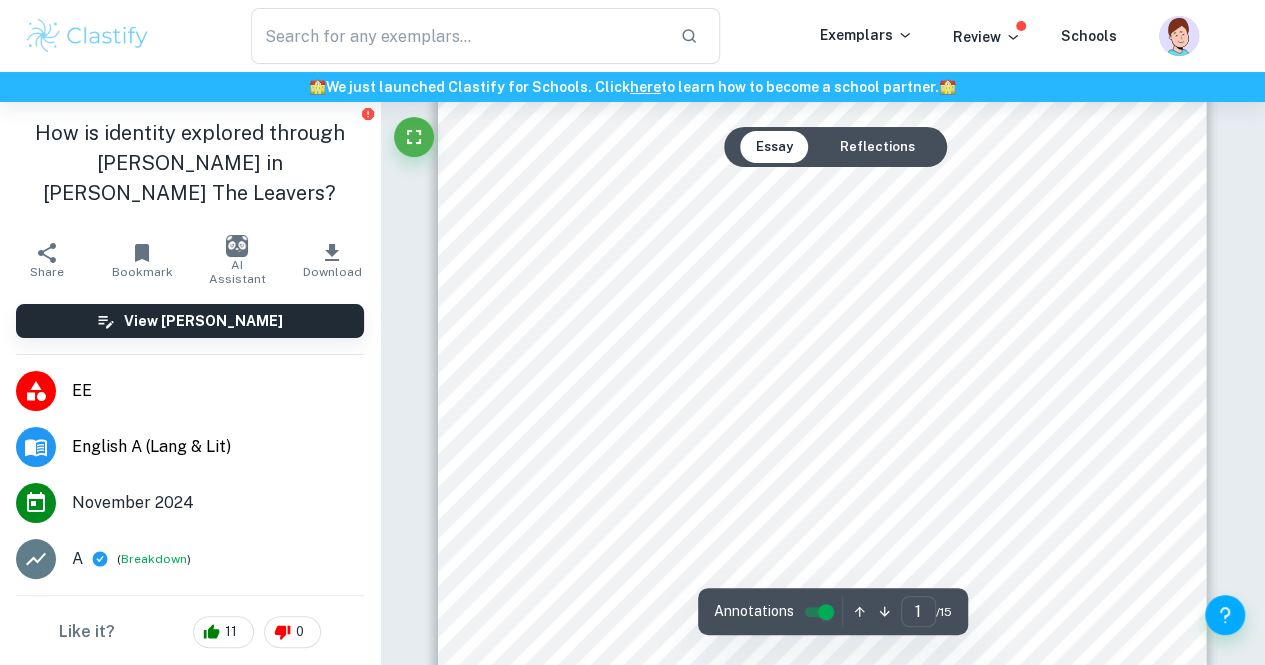 scroll, scrollTop: 0, scrollLeft: 0, axis: both 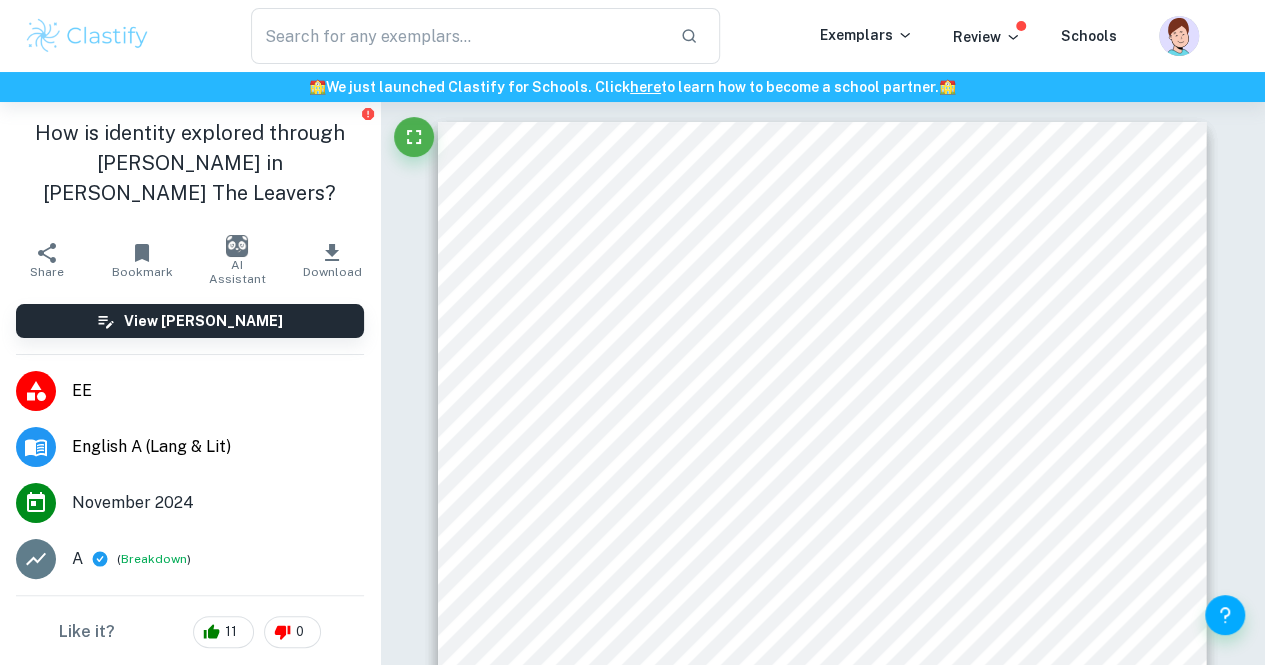 click on "AI Assistant" at bounding box center [237, 272] 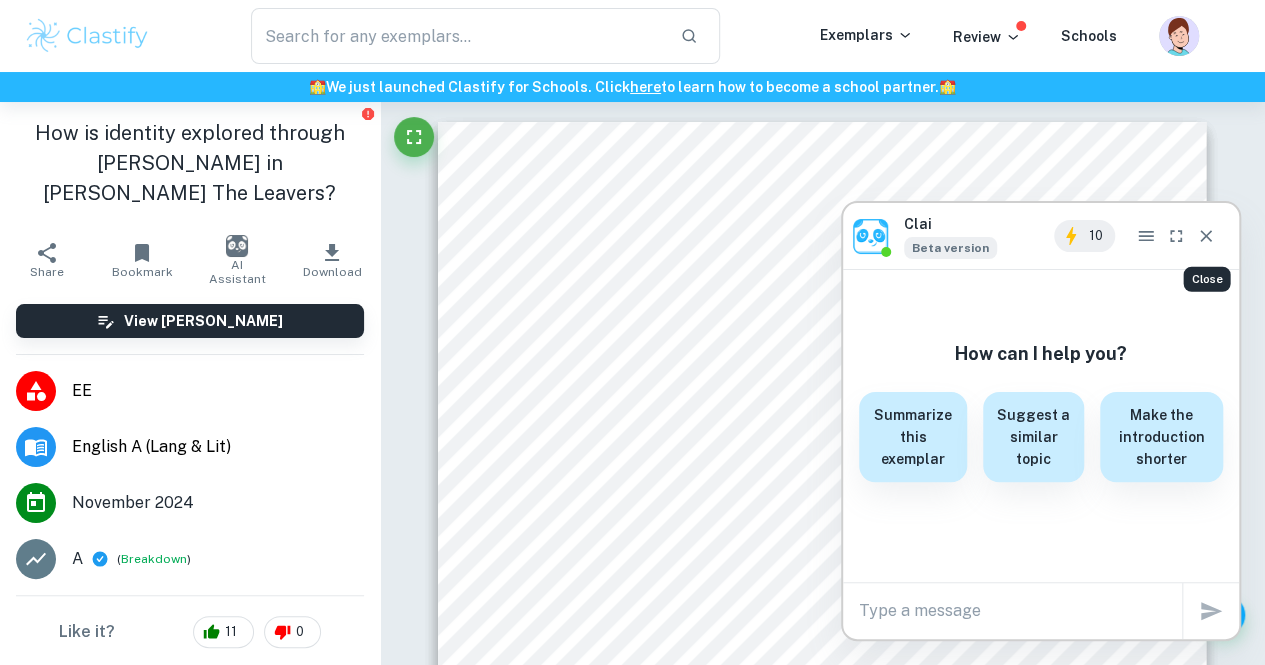 click 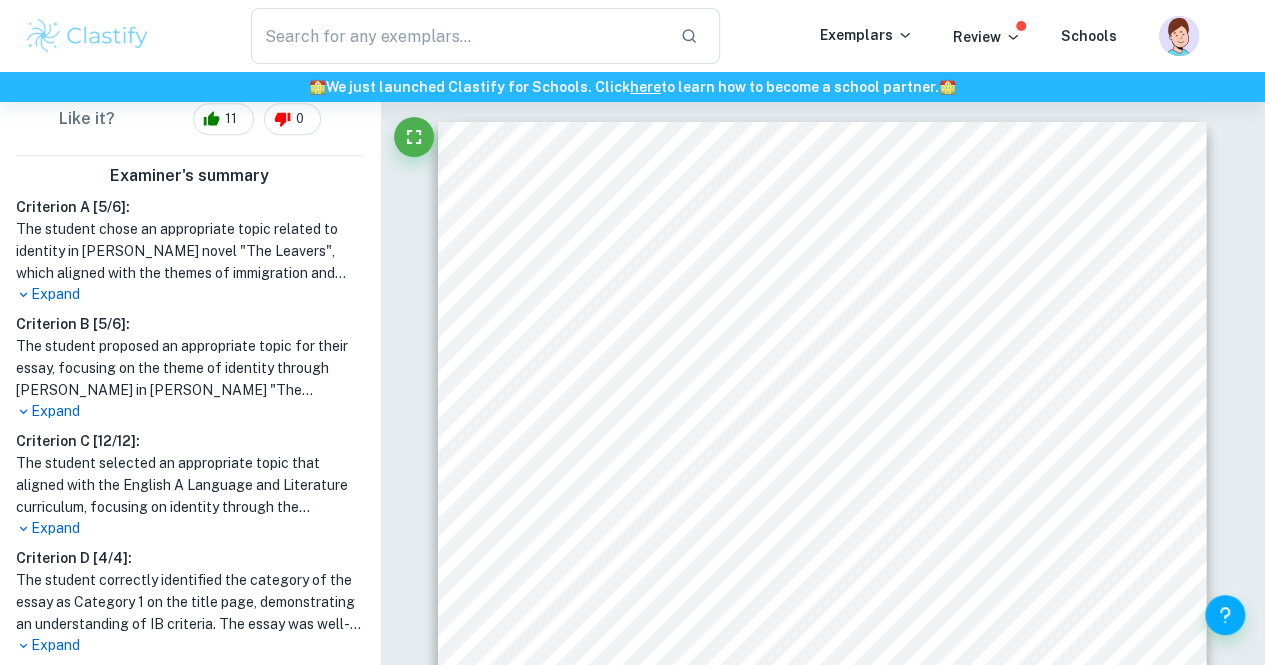 scroll, scrollTop: 516, scrollLeft: 0, axis: vertical 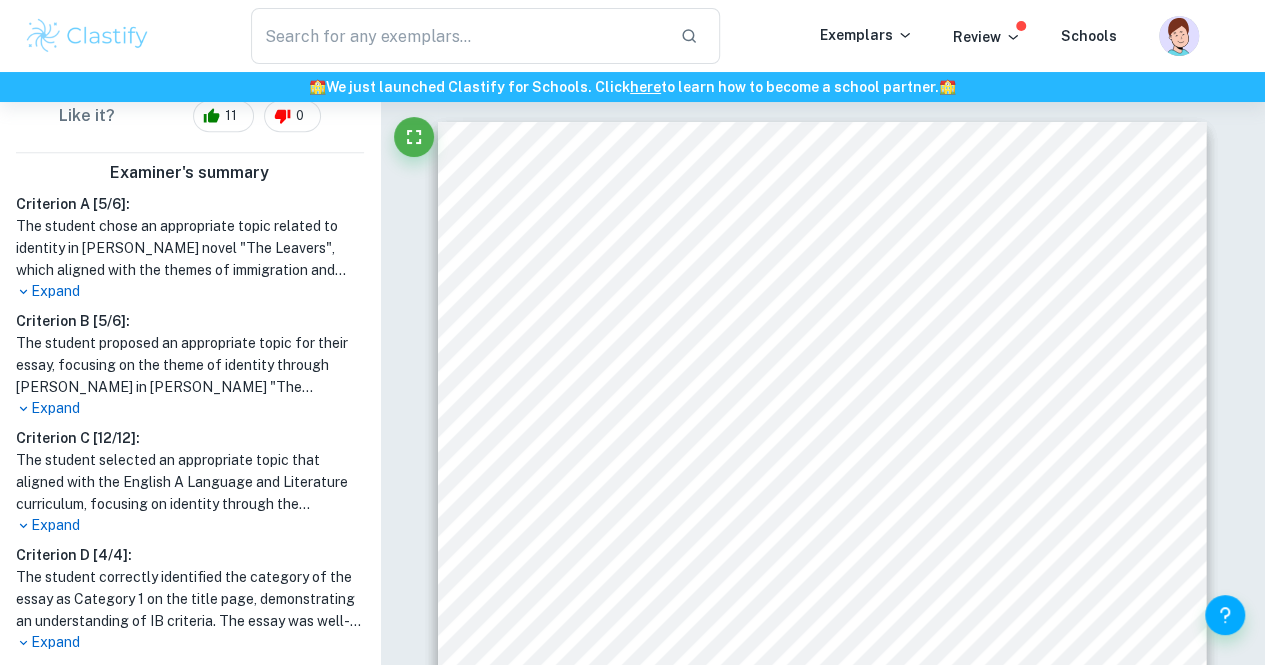 click on "Expand" at bounding box center (190, 291) 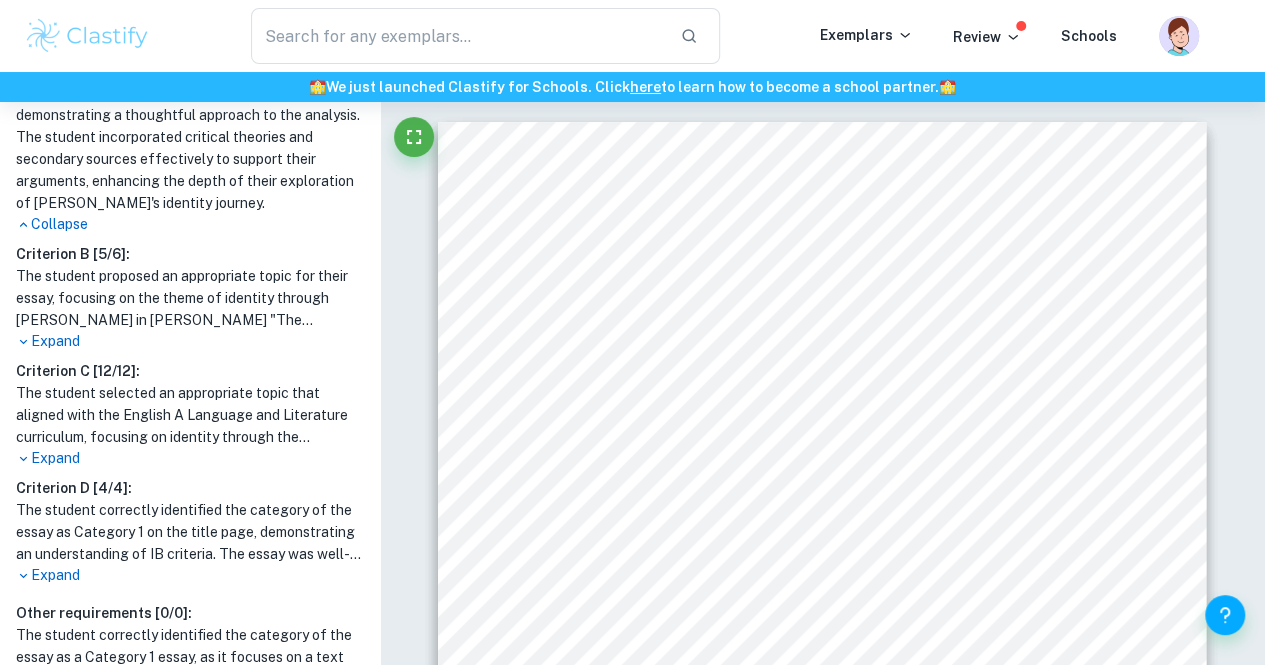 scroll, scrollTop: 924, scrollLeft: 0, axis: vertical 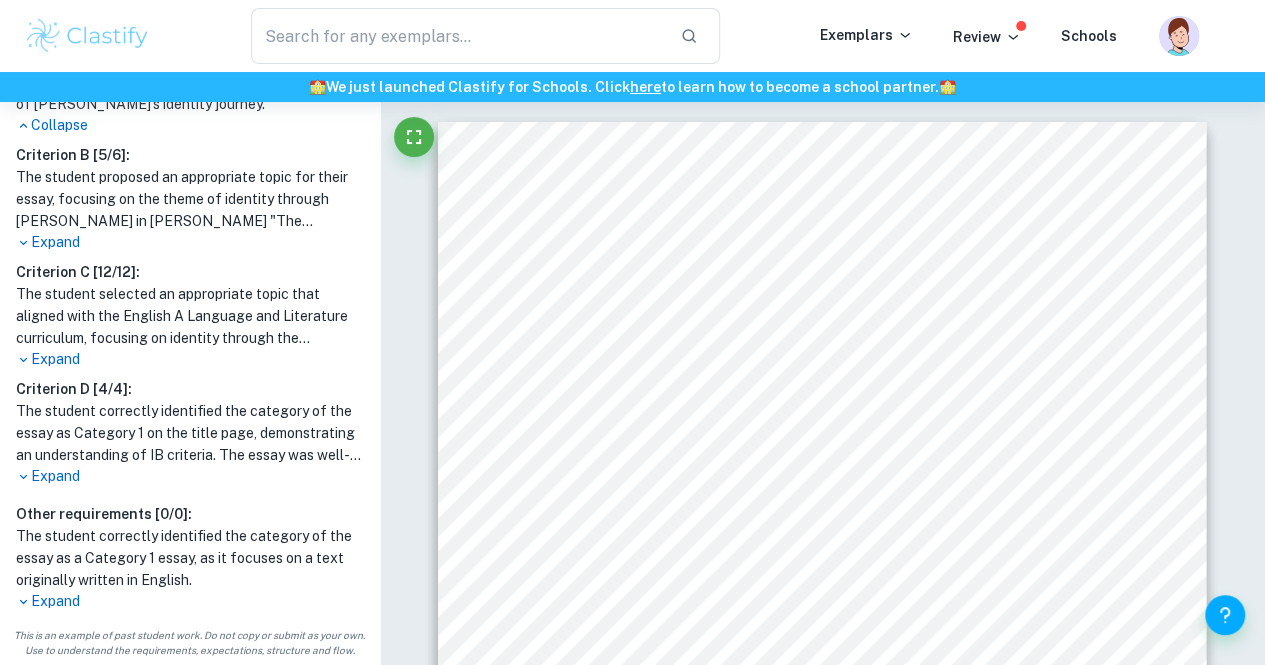 click on "Expand" at bounding box center (190, 601) 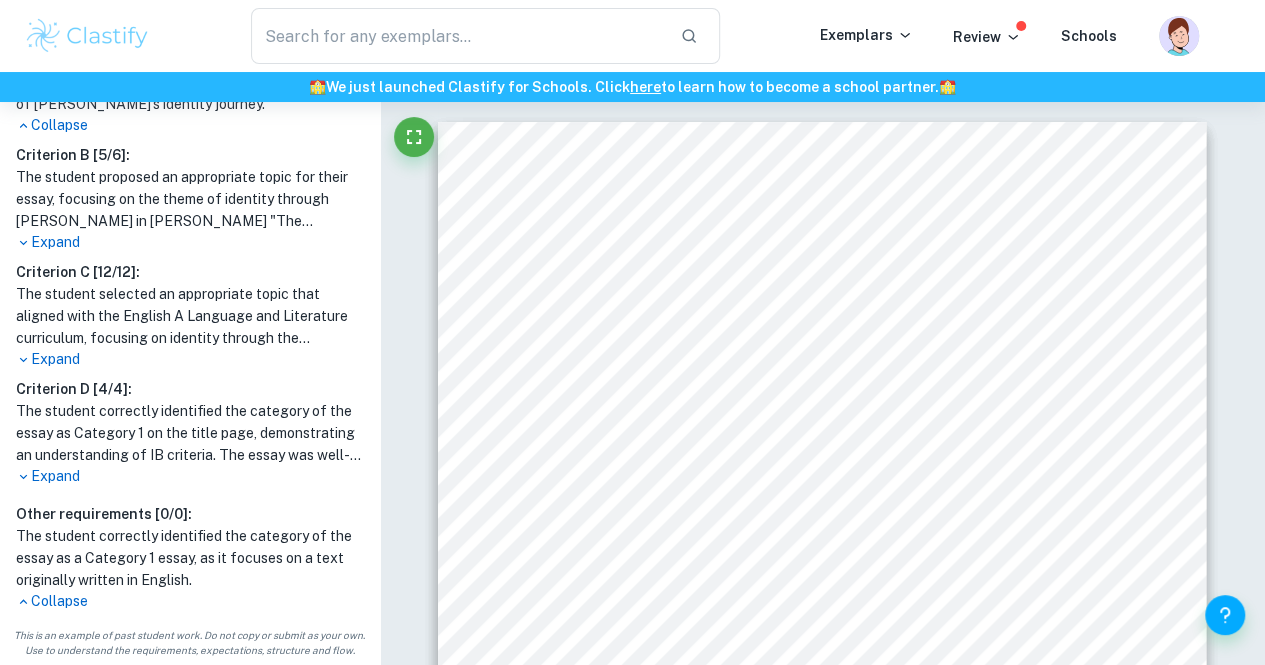 click on "Collapse" at bounding box center [190, 601] 